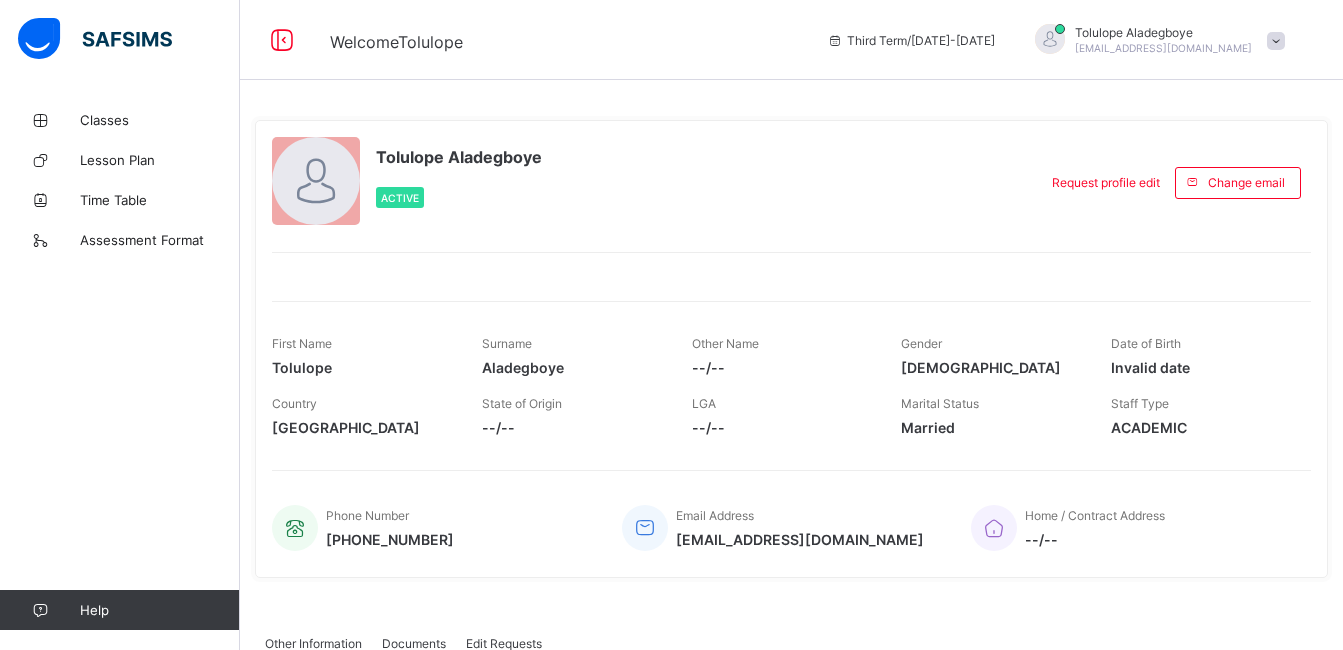 scroll, scrollTop: 0, scrollLeft: 0, axis: both 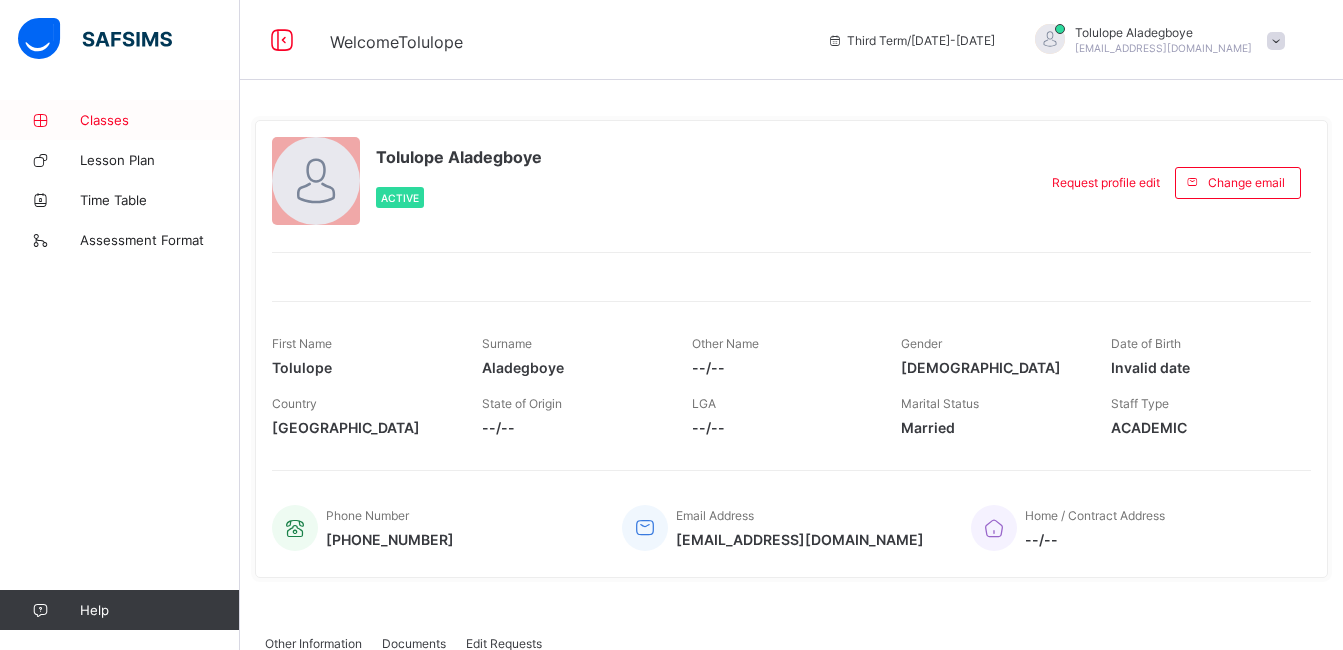 click on "Classes" at bounding box center (160, 120) 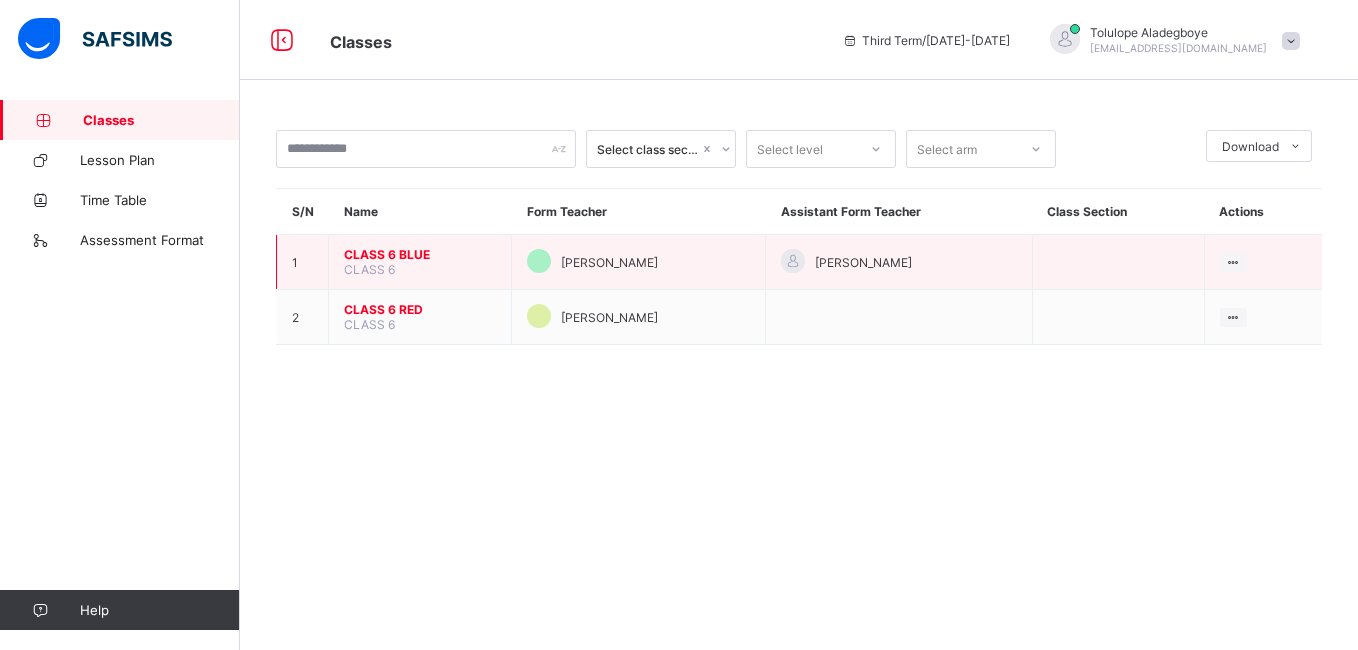 click on "CLASS 6   BLUE" at bounding box center (420, 254) 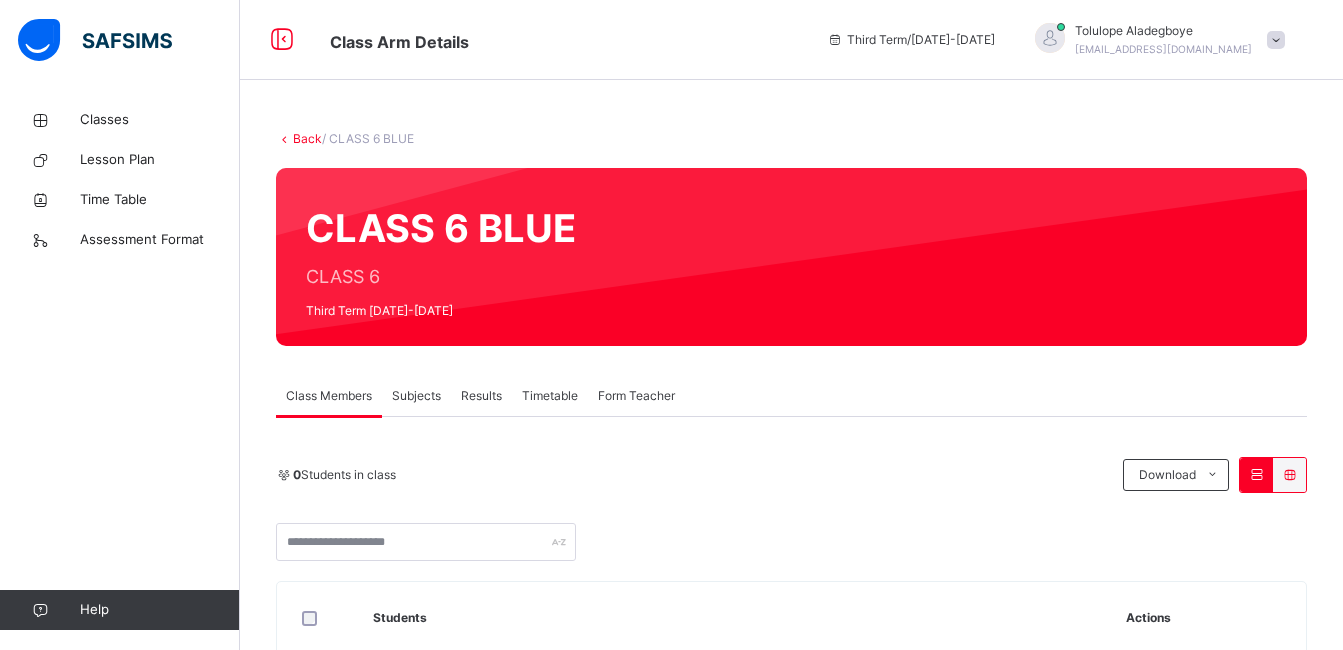 click on "Subjects" at bounding box center (416, 396) 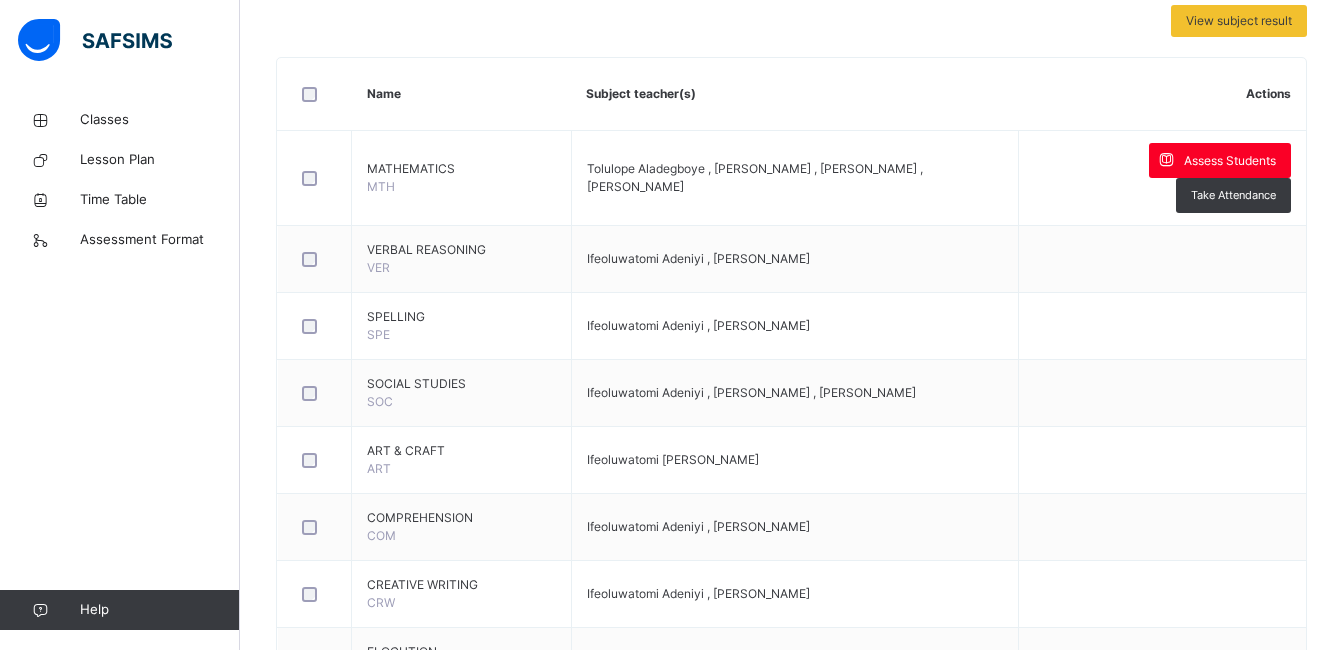 scroll, scrollTop: 468, scrollLeft: 0, axis: vertical 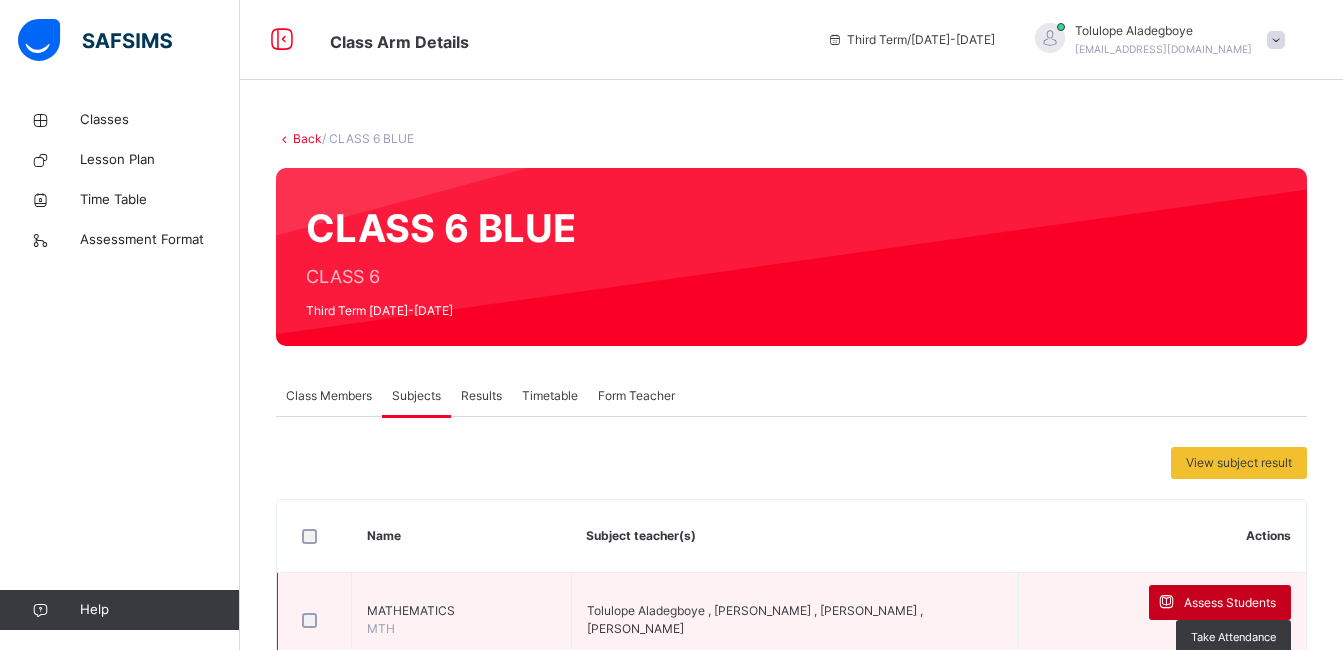 click on "Assess Students" at bounding box center [1230, 603] 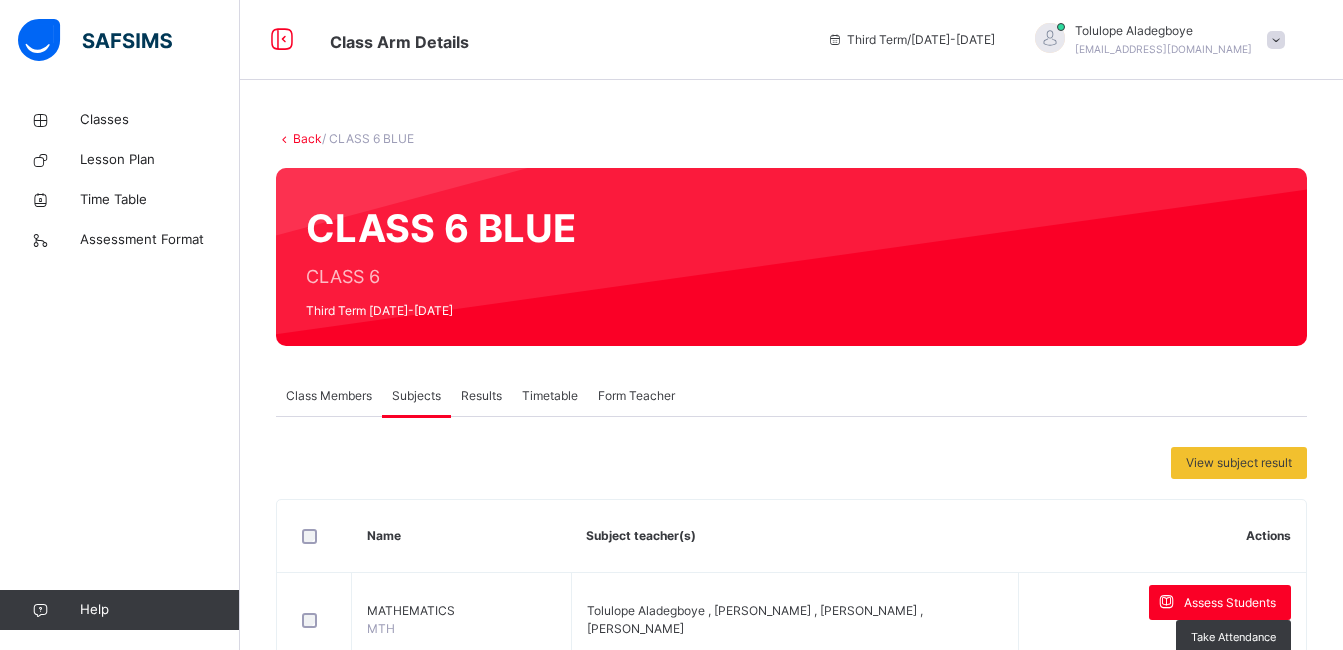 click at bounding box center (1137, 2383) 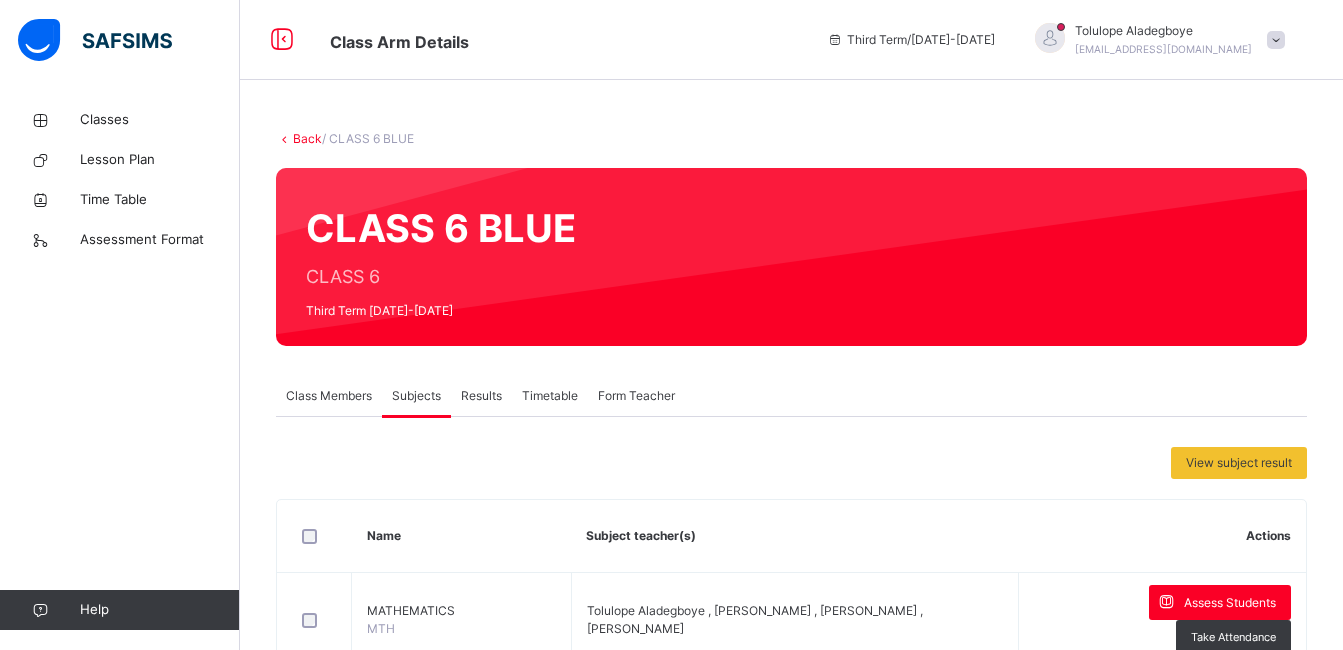 type on "***" 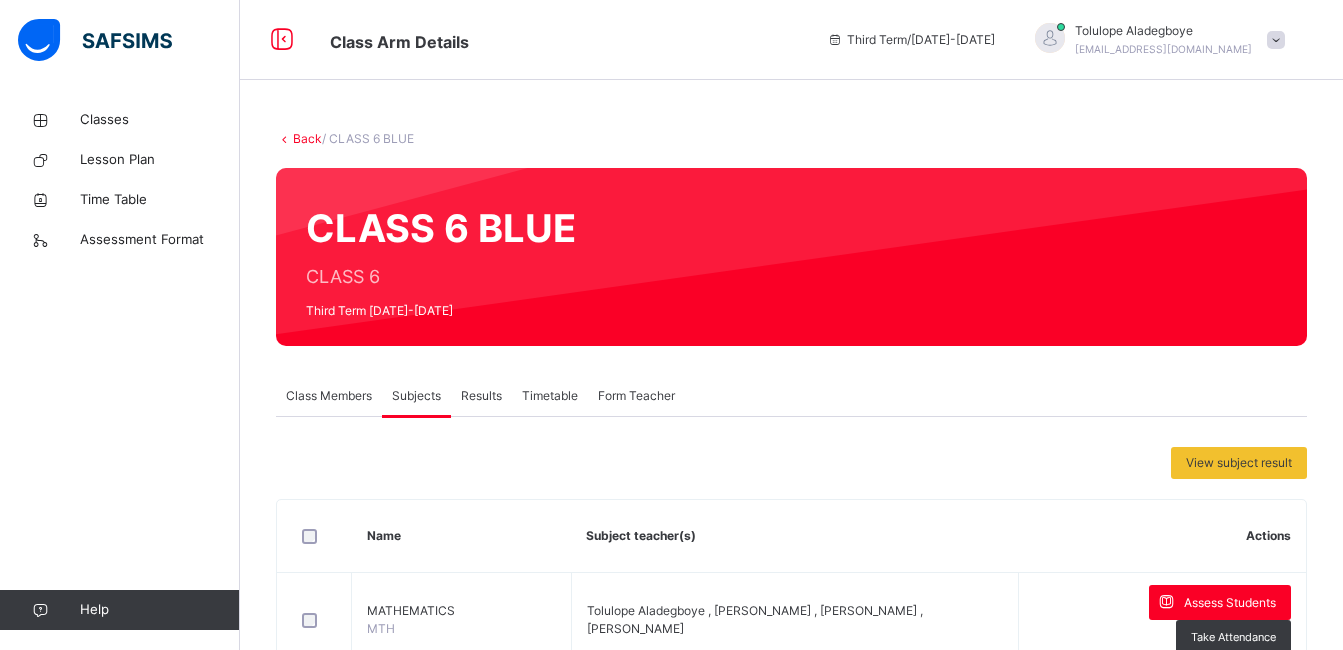 type on "***" 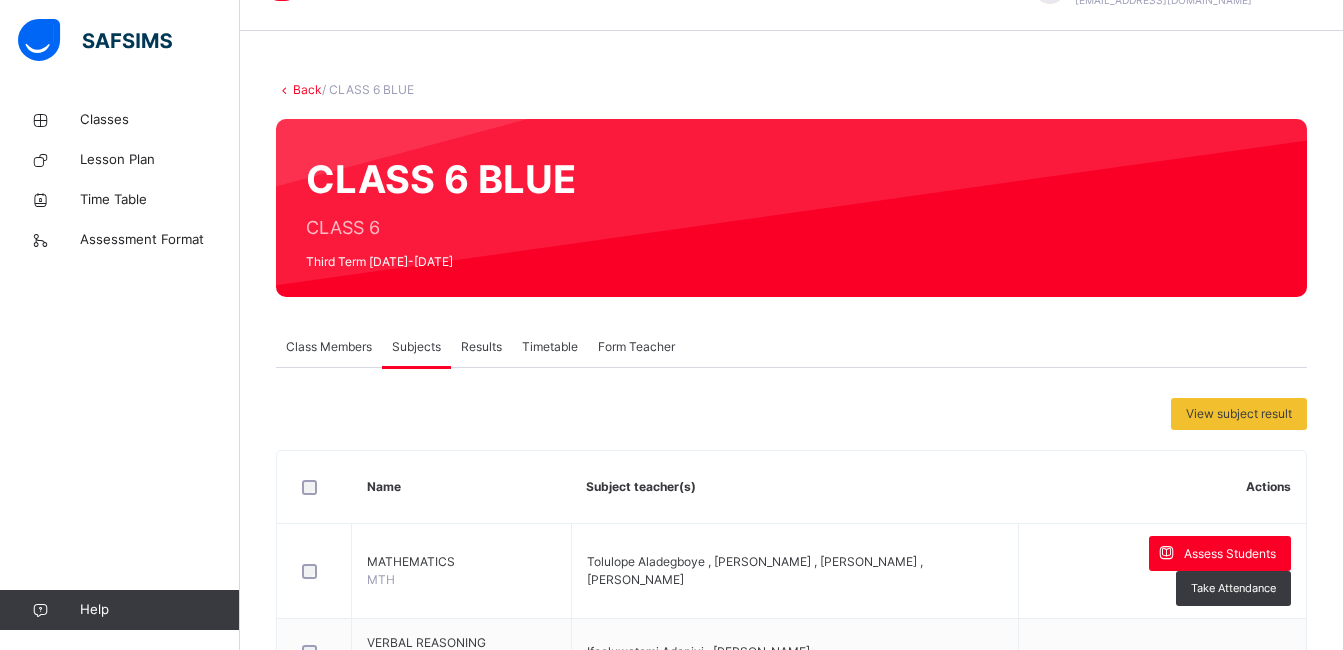scroll, scrollTop: 0, scrollLeft: 0, axis: both 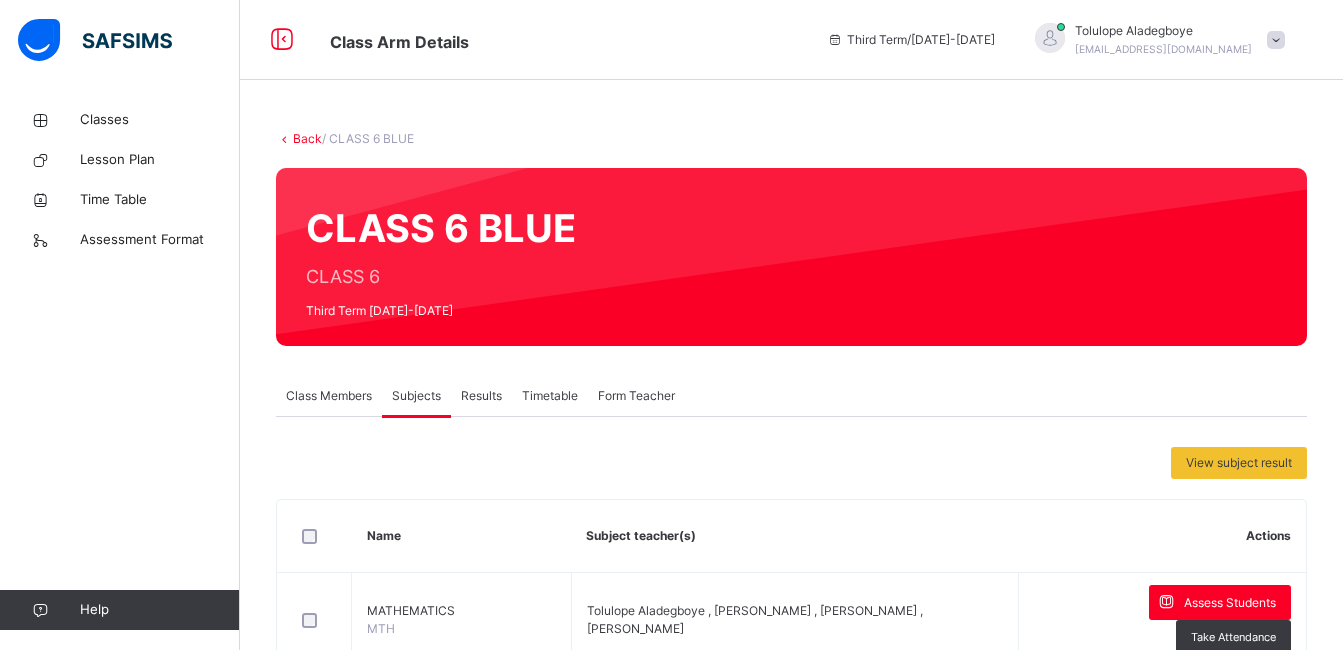 click on "Score Sheet" at bounding box center (373, 2100) 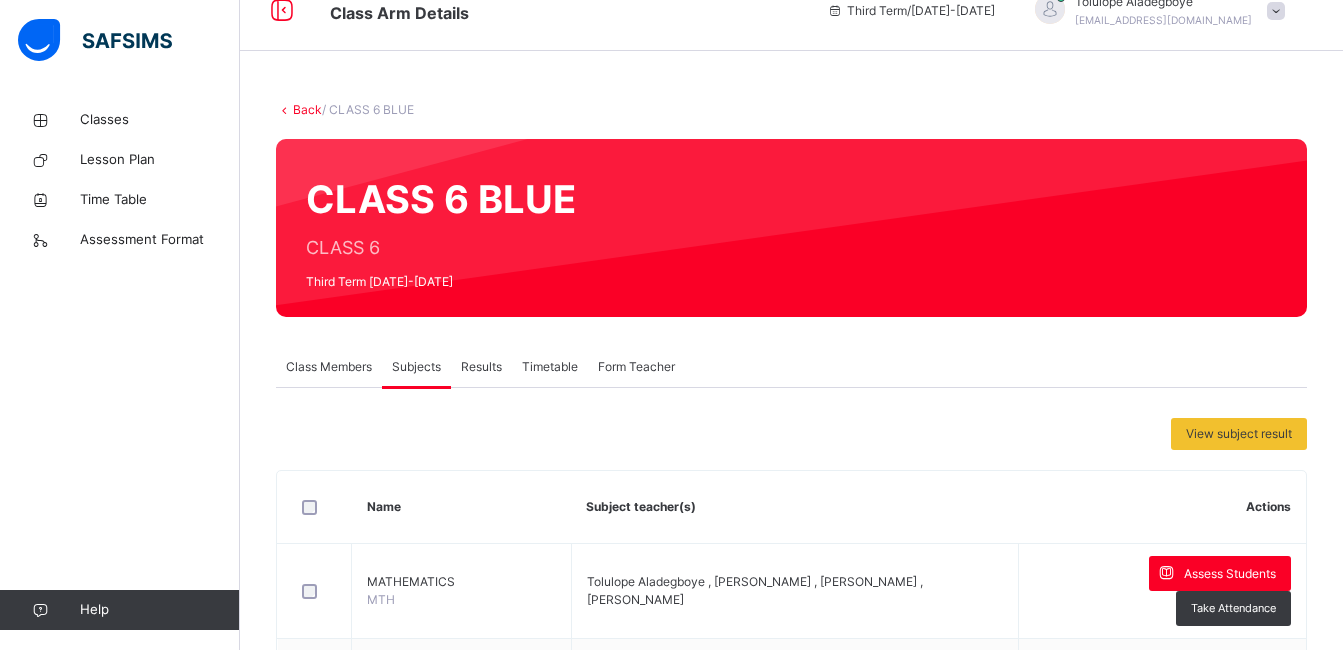scroll, scrollTop: 13, scrollLeft: 0, axis: vertical 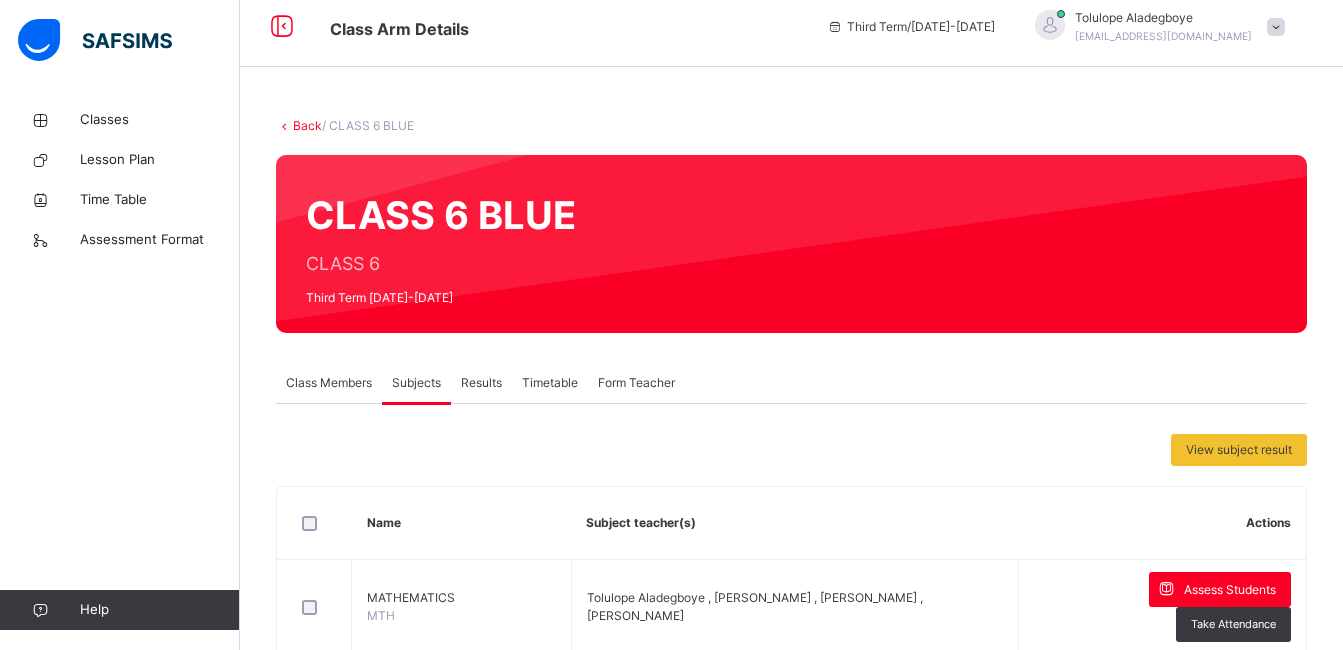 click on "×" at bounding box center [1584, 1954] 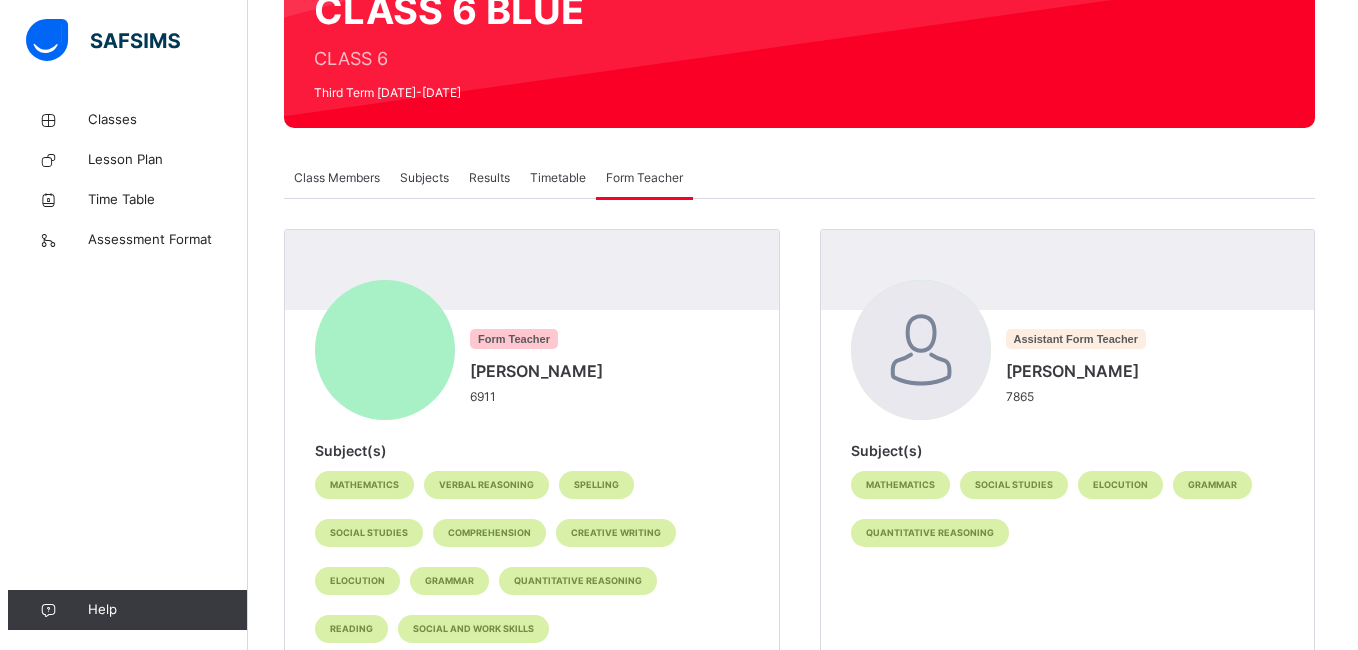 scroll, scrollTop: 224, scrollLeft: 0, axis: vertical 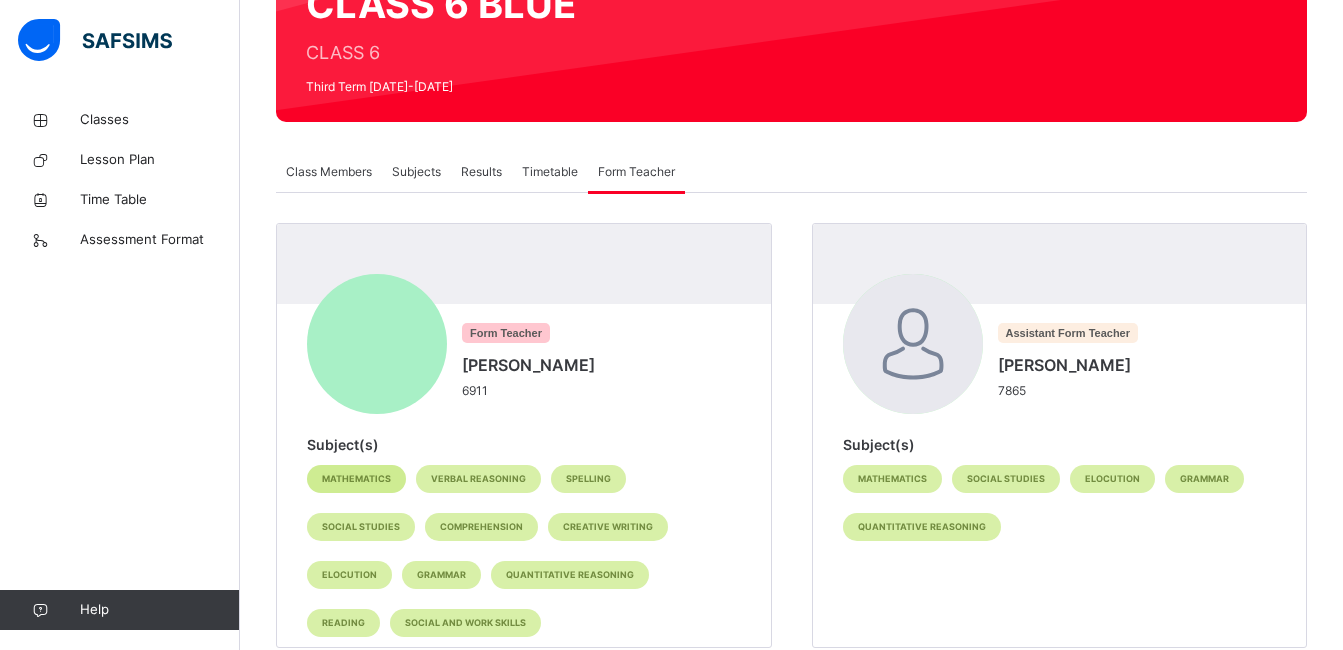 click on "MATHEMATICS" at bounding box center [356, 479] 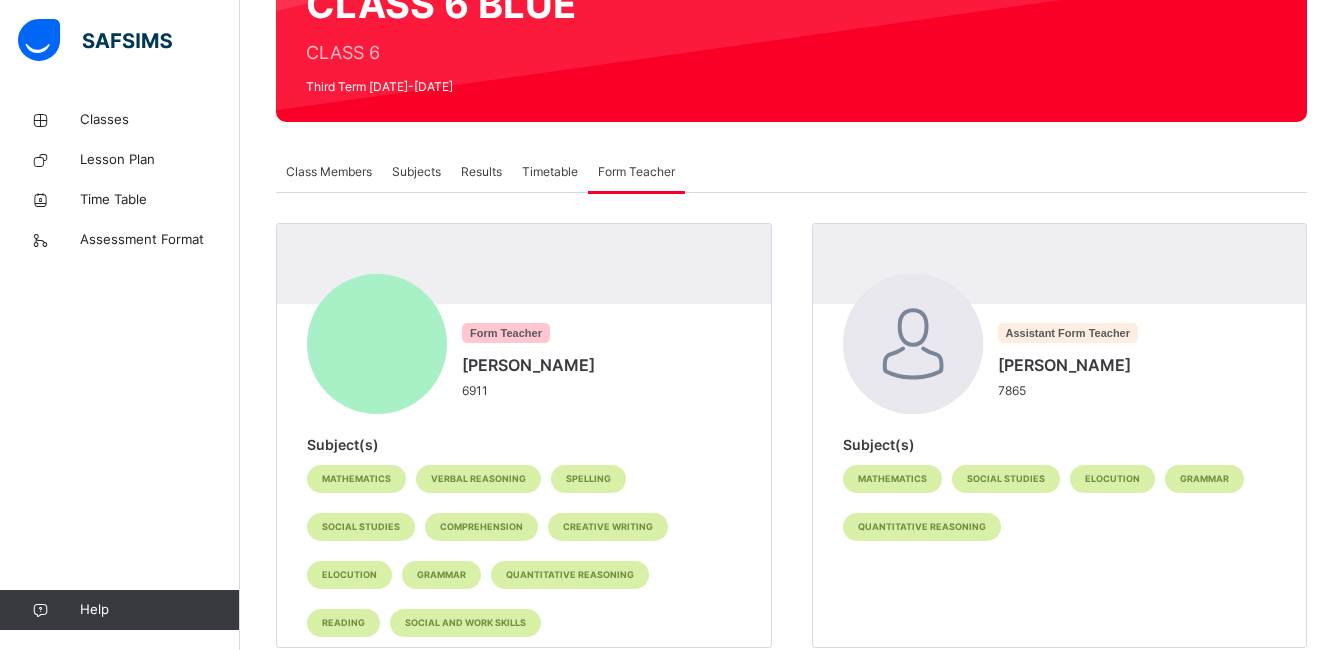 click on "Timetable" at bounding box center [550, 172] 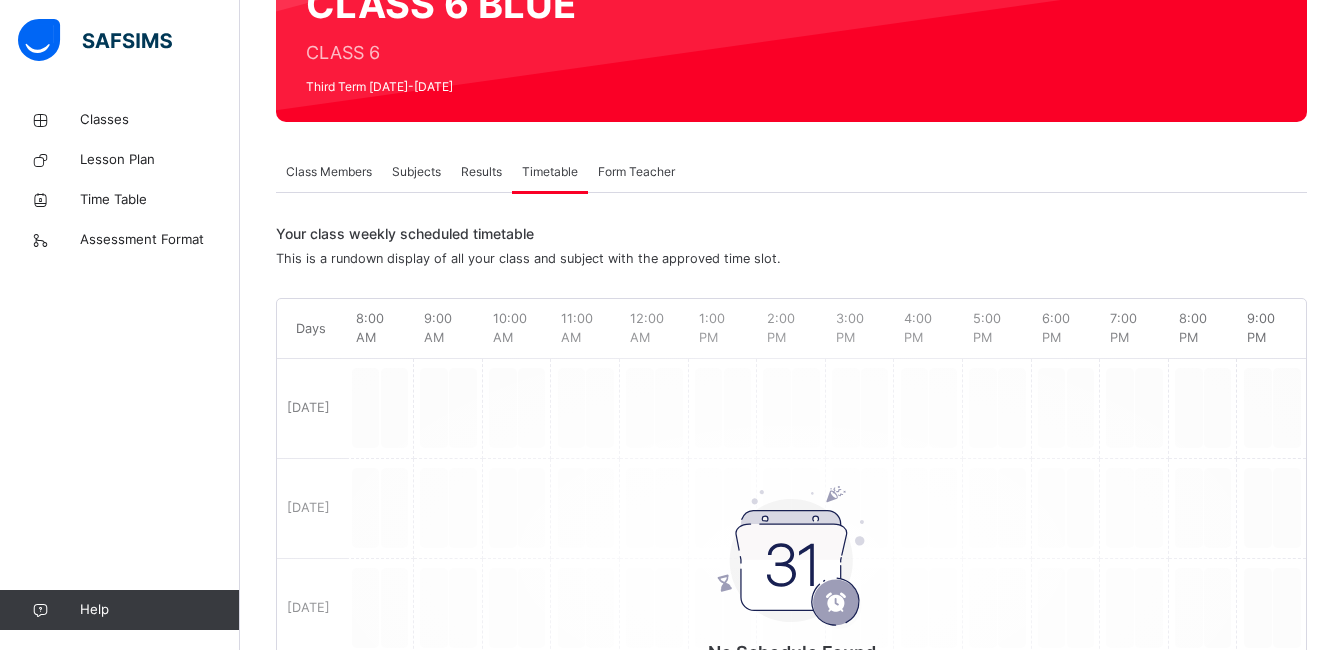 click on "Results" at bounding box center (481, 172) 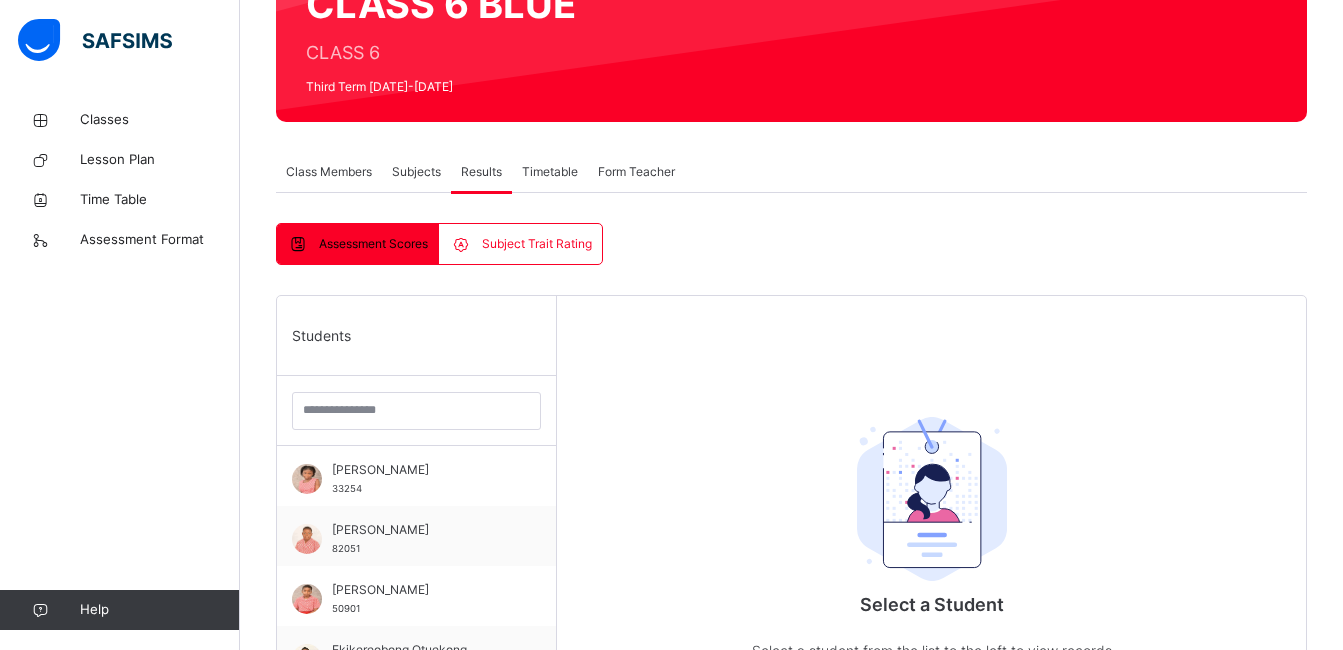 click on "Subject Trait Rating" at bounding box center [537, 244] 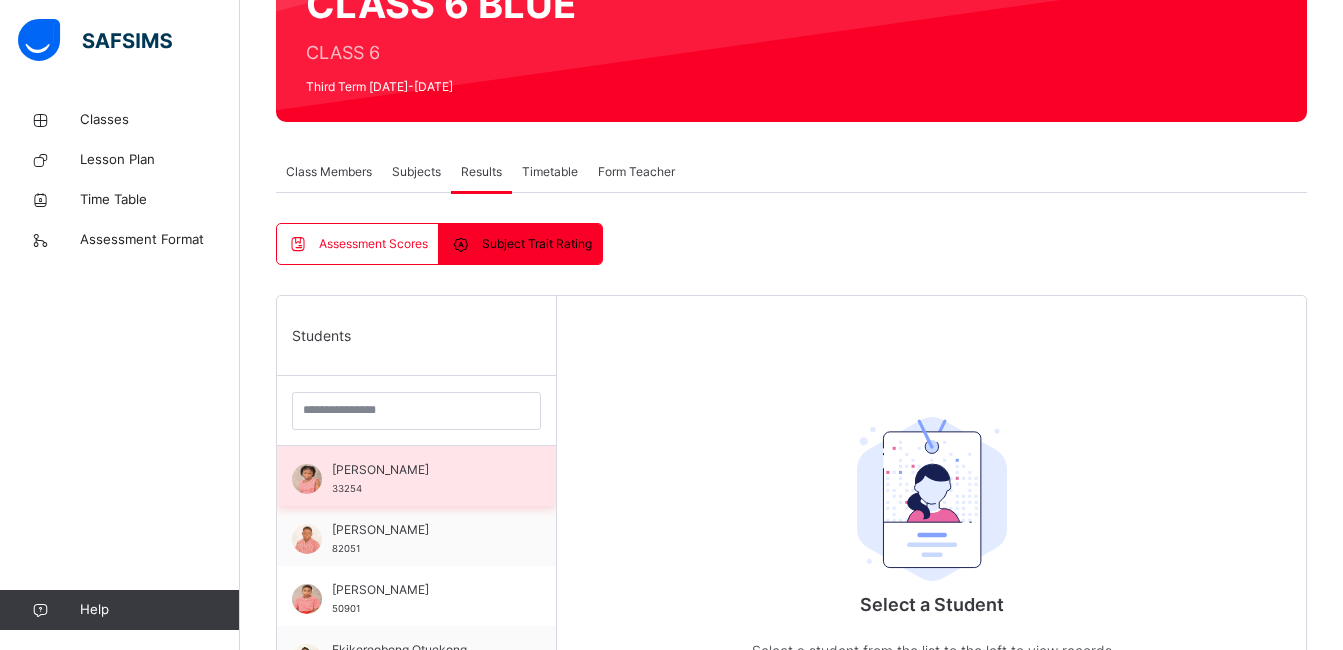 click on "[PERSON_NAME]" at bounding box center (421, 470) 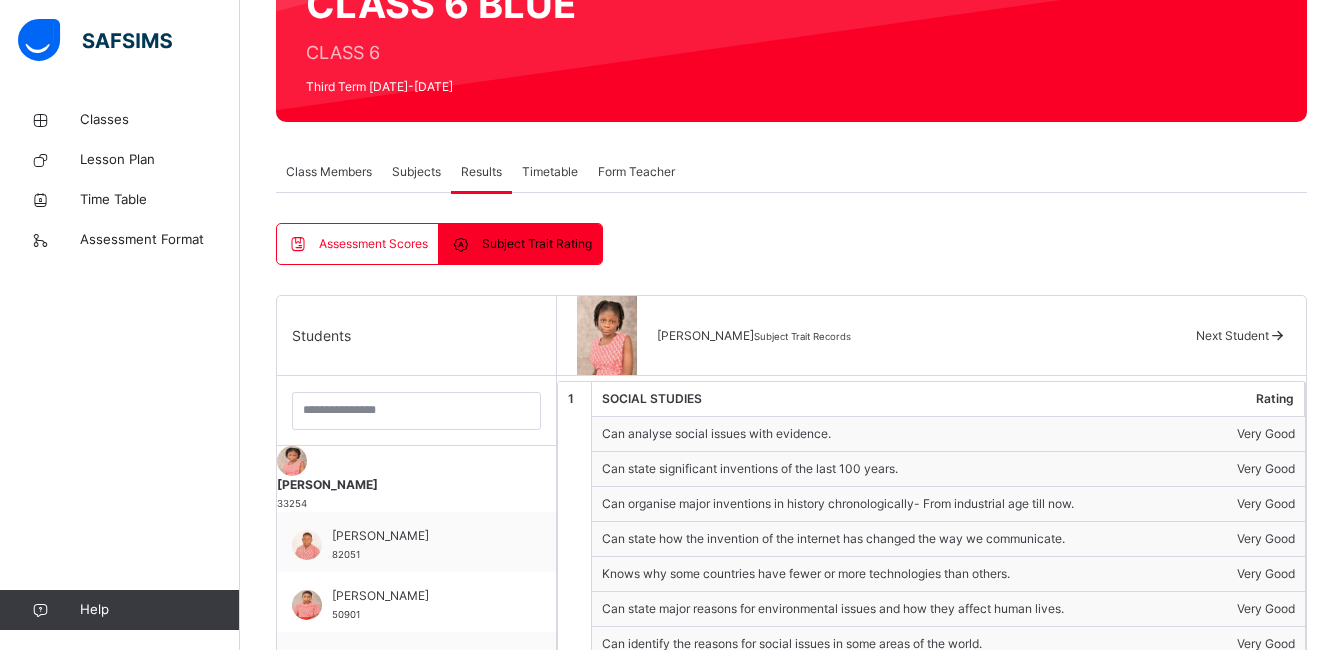 click on "Subjects" at bounding box center (416, 172) 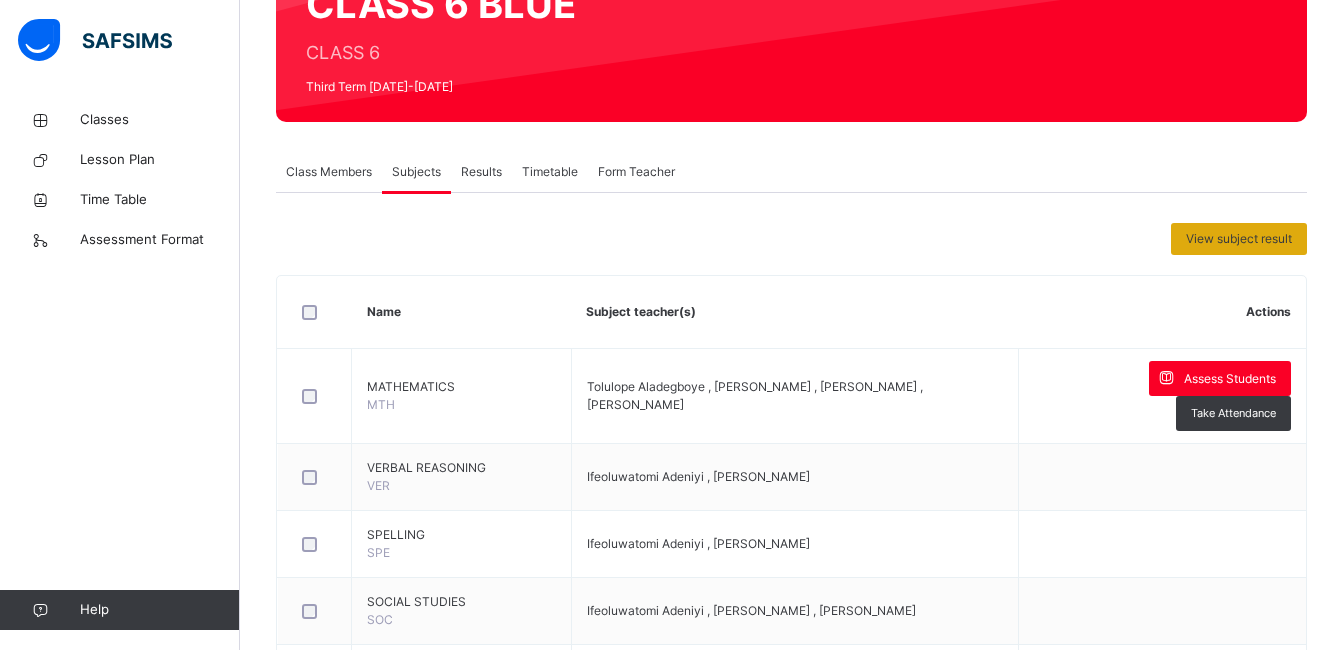 click on "View subject result" at bounding box center [1239, 239] 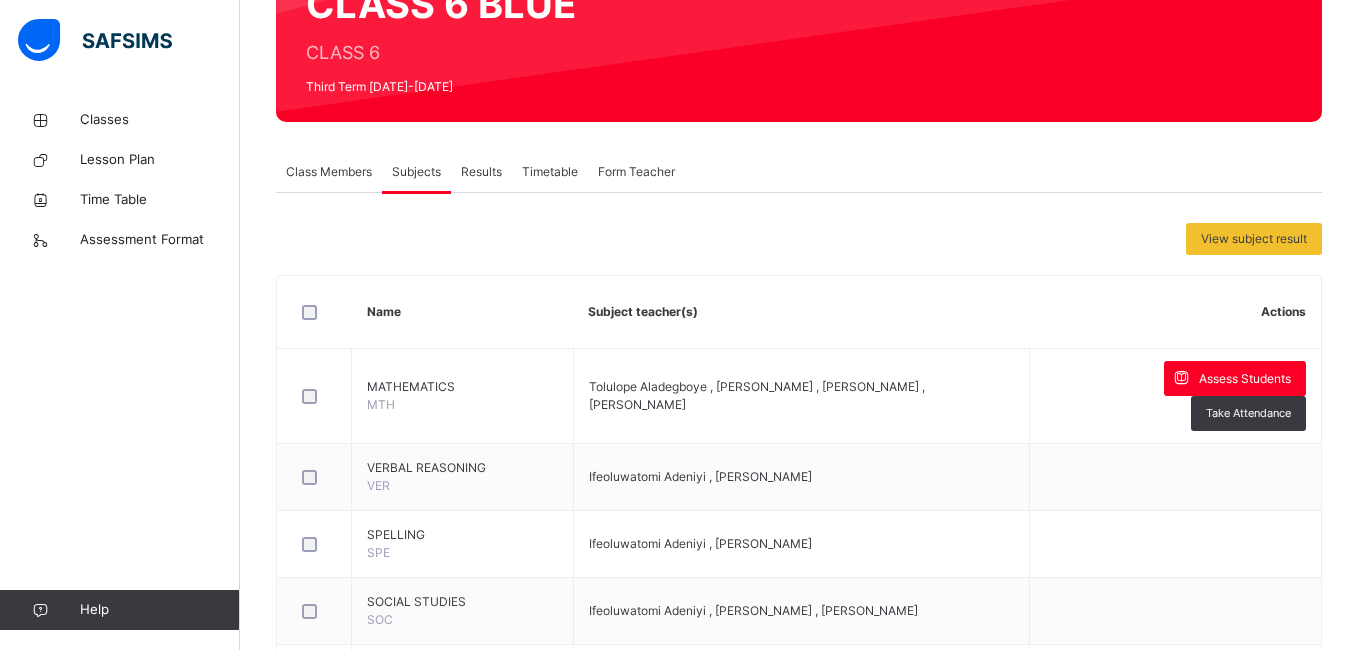 scroll, scrollTop: 634, scrollLeft: 0, axis: vertical 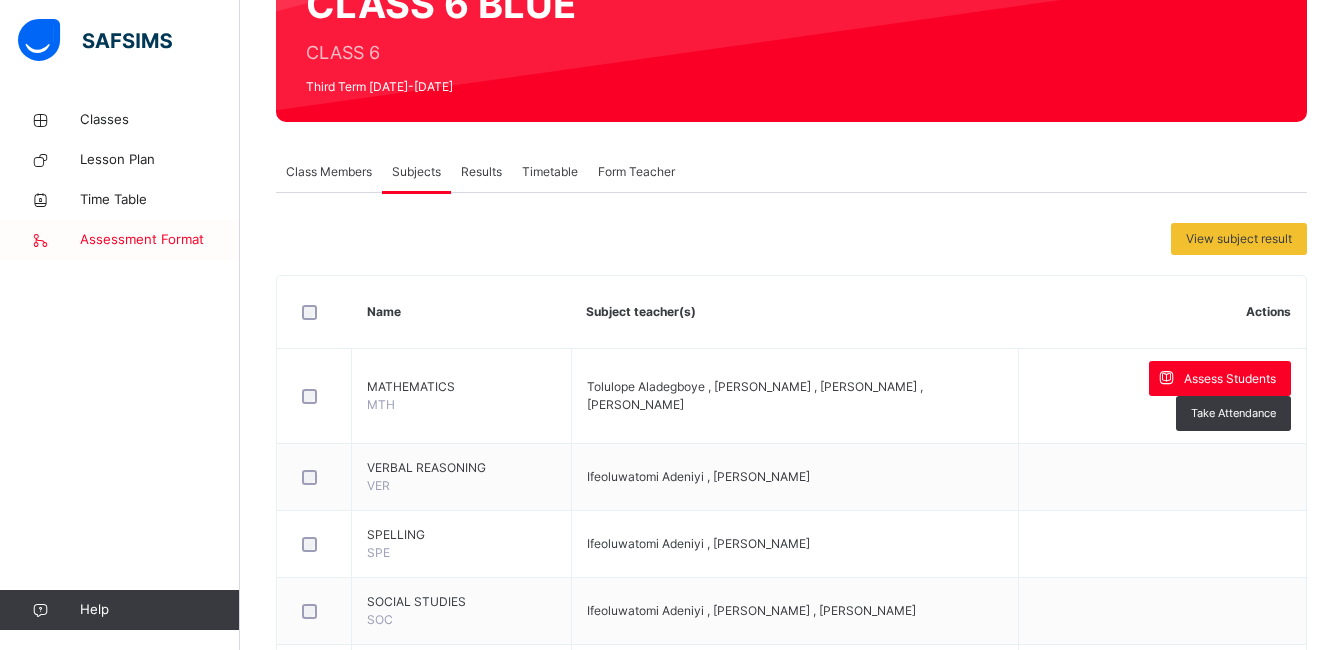 click on "Assessment Format" at bounding box center (160, 240) 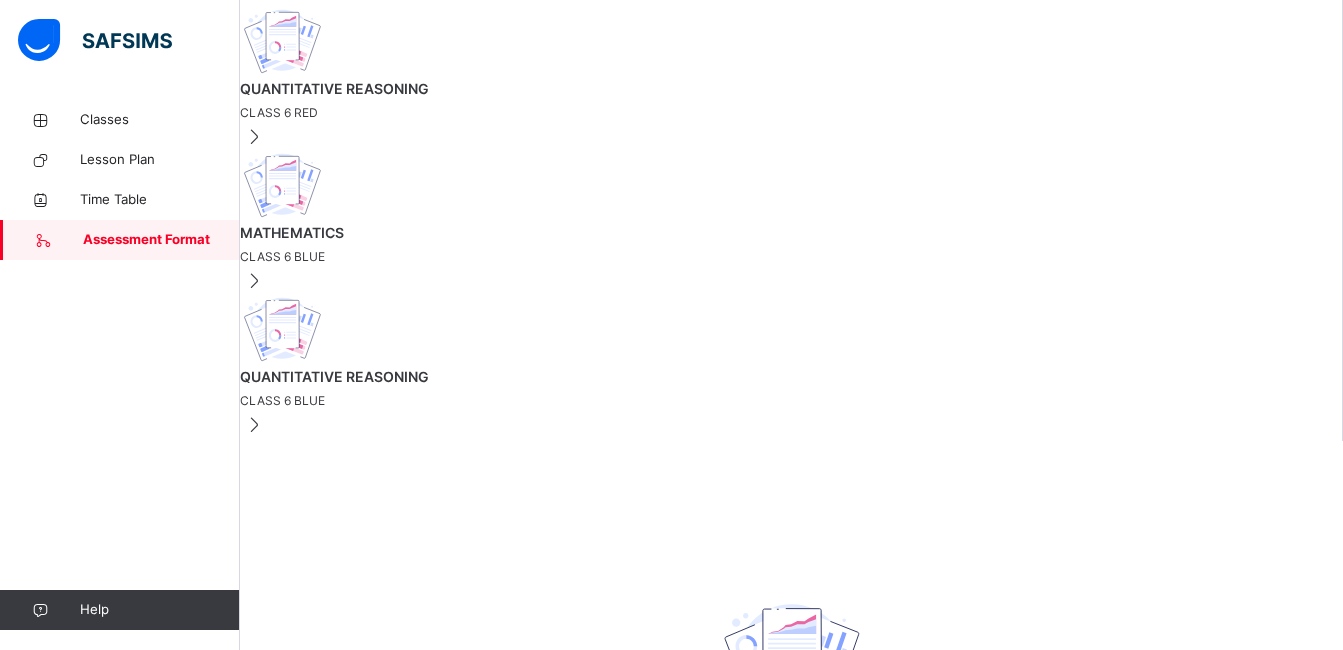 scroll, scrollTop: 0, scrollLeft: 0, axis: both 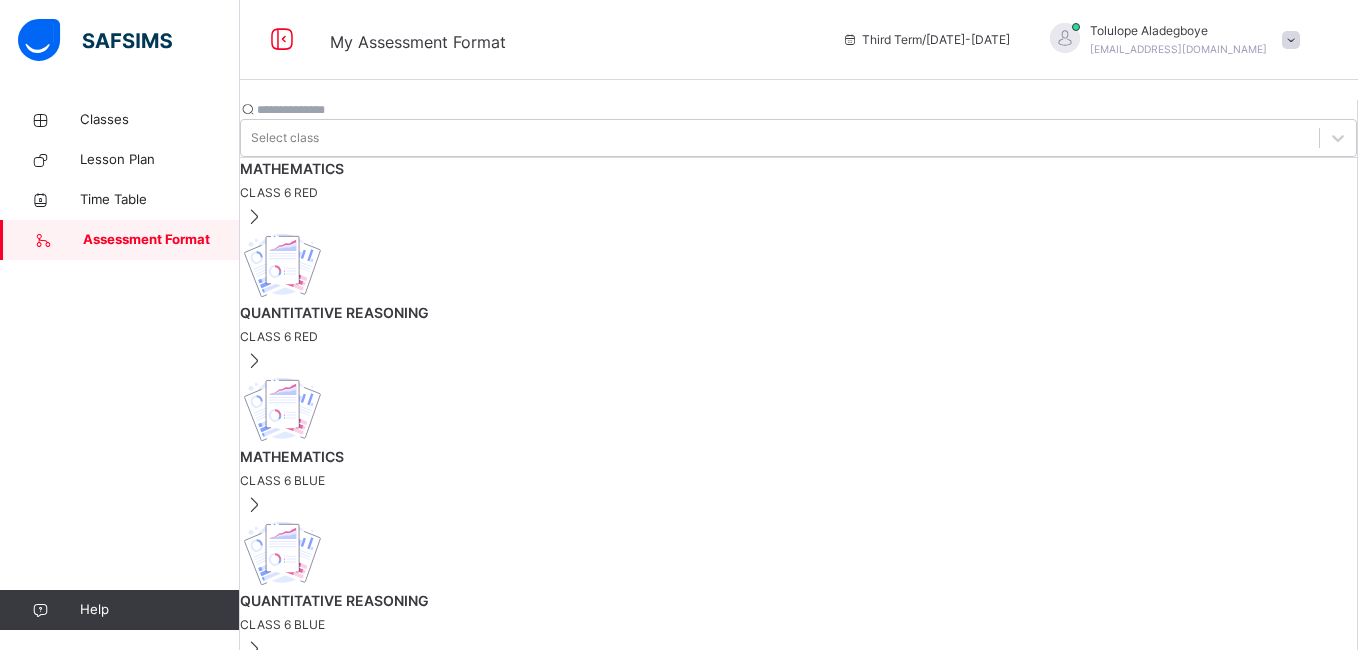 click on "MATHEMATICS" at bounding box center [798, 168] 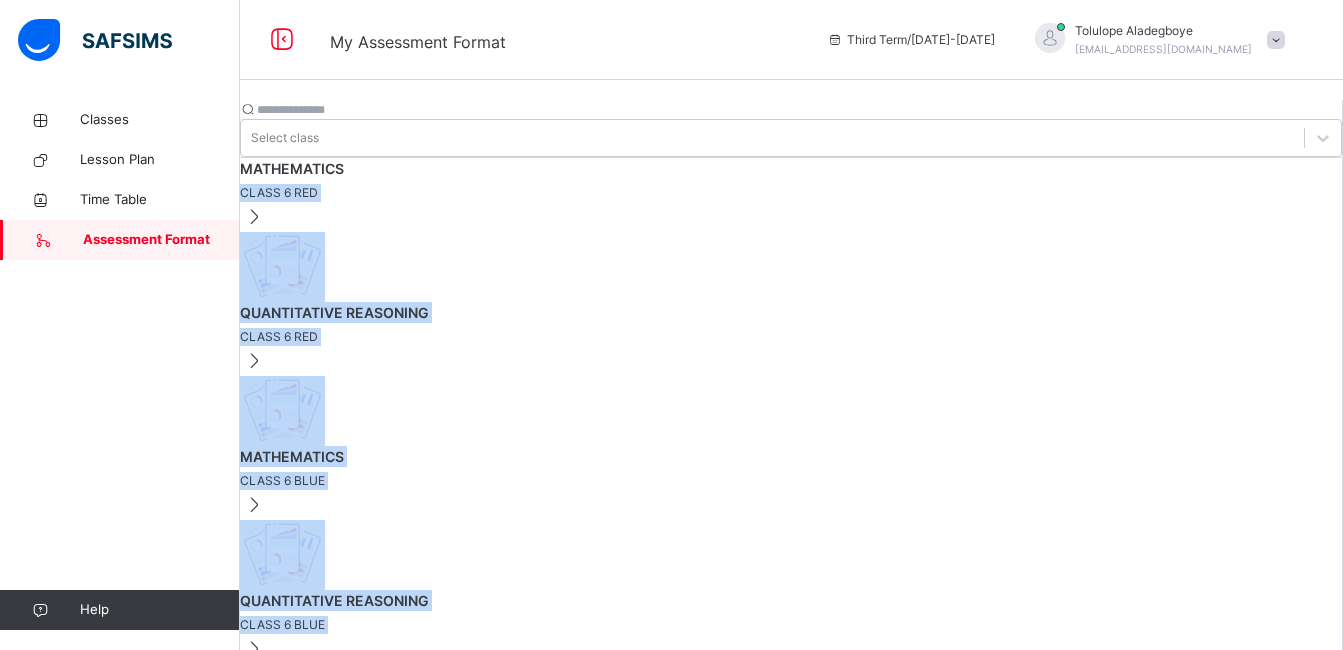 drag, startPoint x: 394, startPoint y: 175, endPoint x: 683, endPoint y: 204, distance: 290.4514 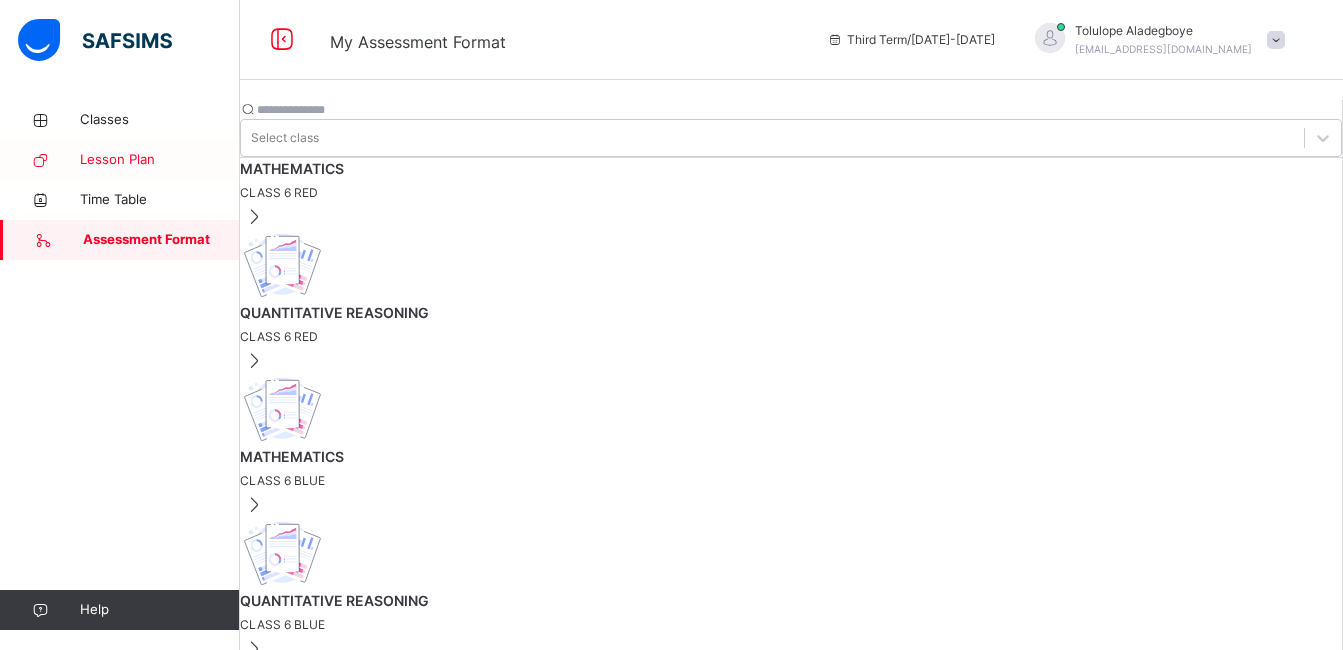 click on "Lesson Plan" at bounding box center (160, 160) 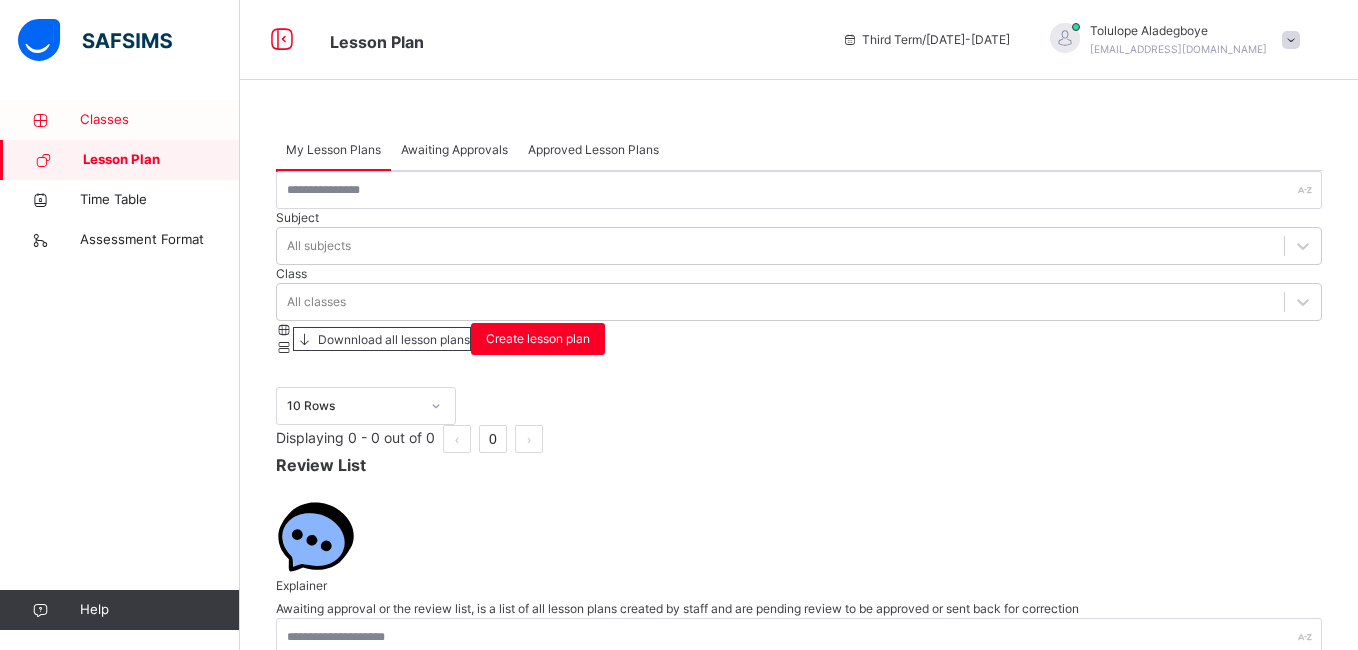 click on "Classes" at bounding box center [160, 120] 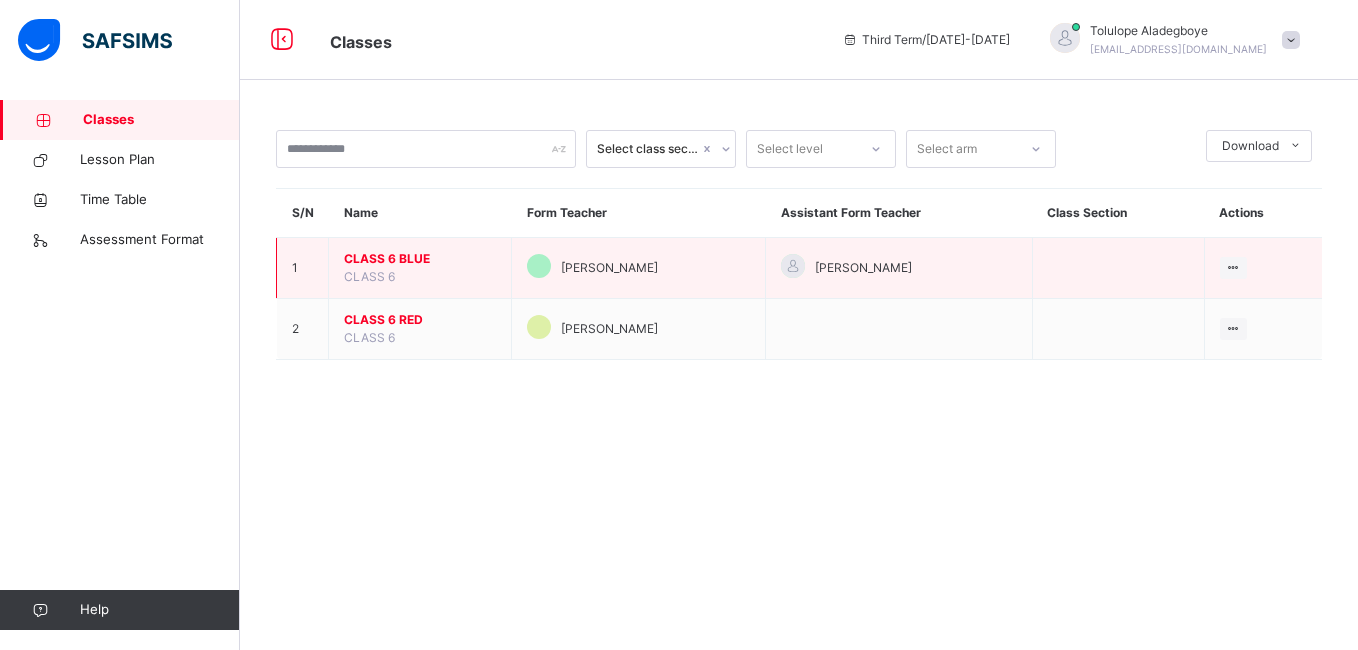 click on "CLASS 6   BLUE" at bounding box center (420, 259) 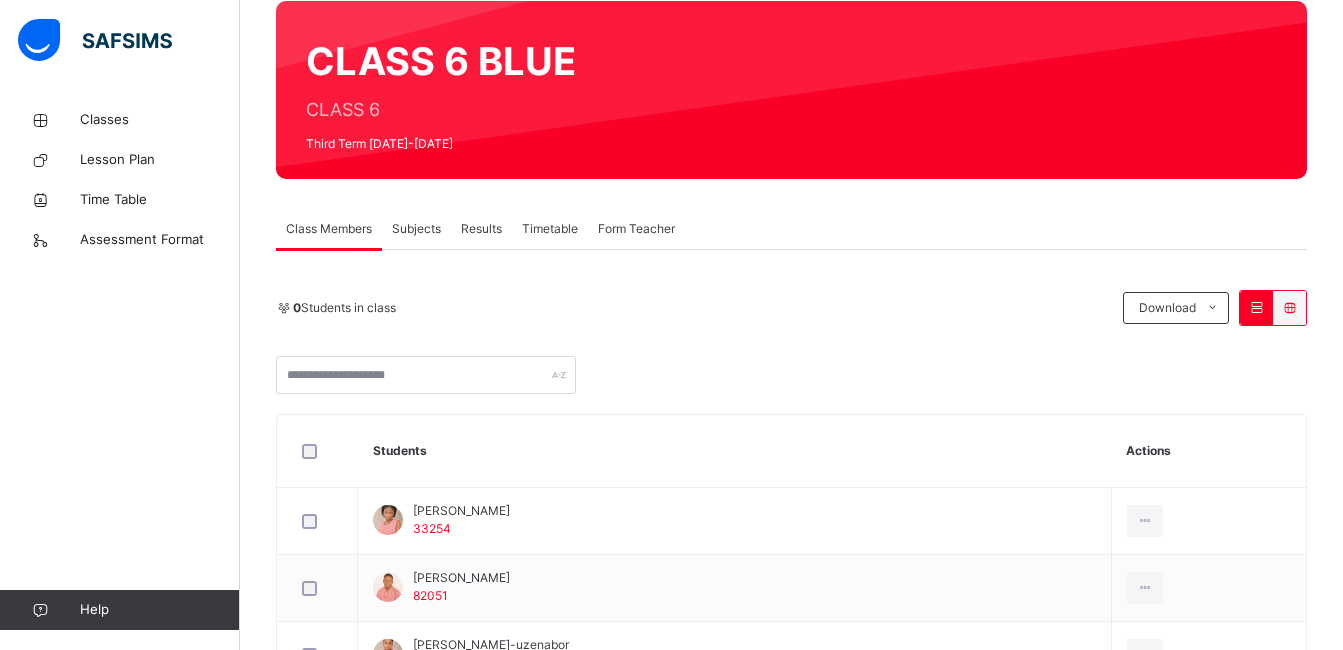 scroll, scrollTop: 52, scrollLeft: 0, axis: vertical 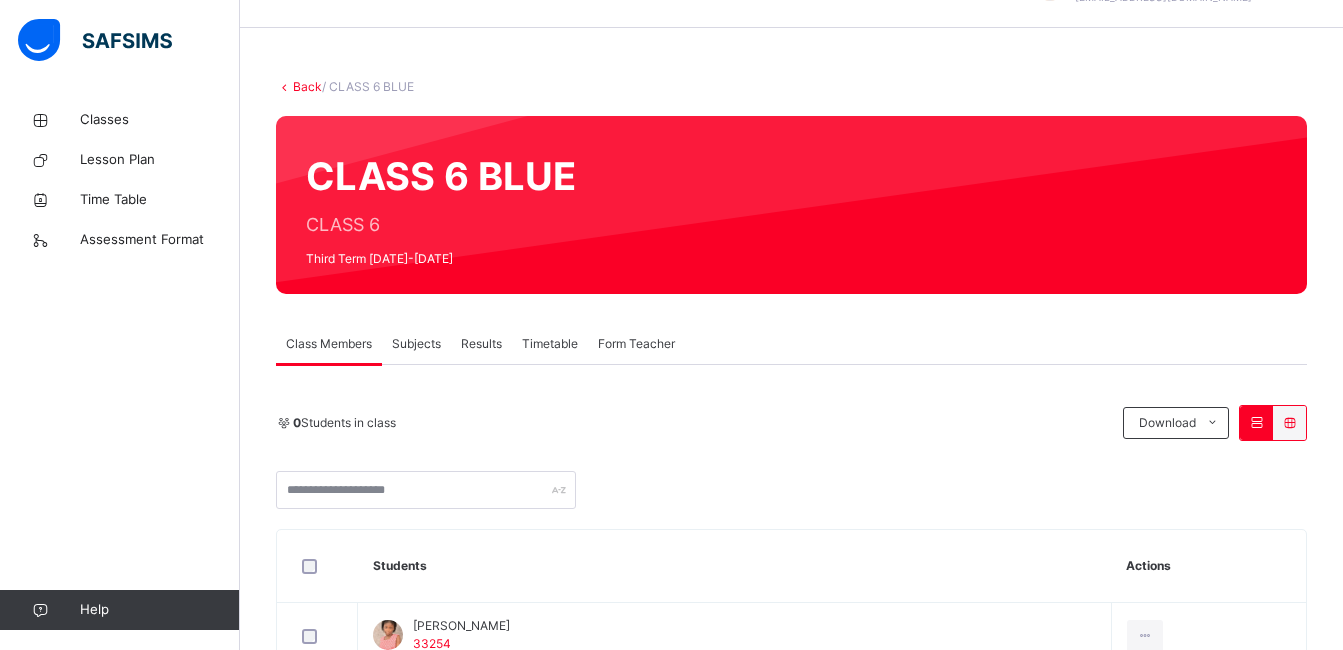 click on "Subjects" at bounding box center (416, 344) 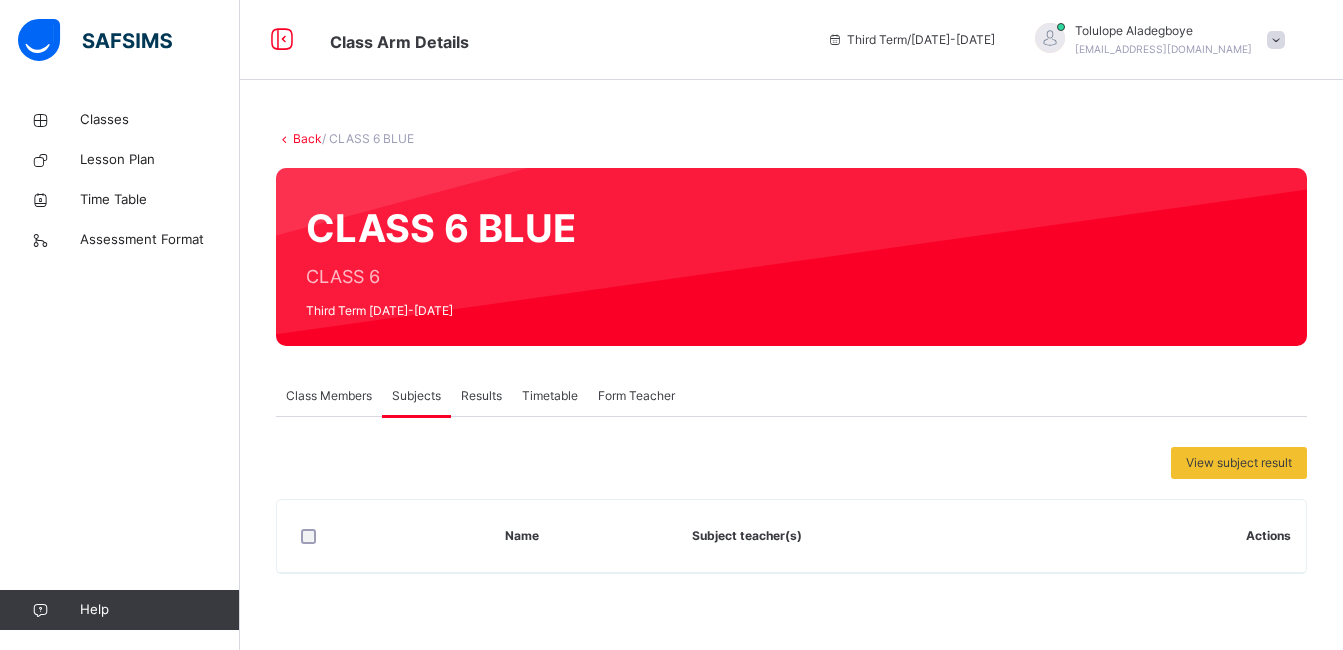 scroll, scrollTop: 0, scrollLeft: 0, axis: both 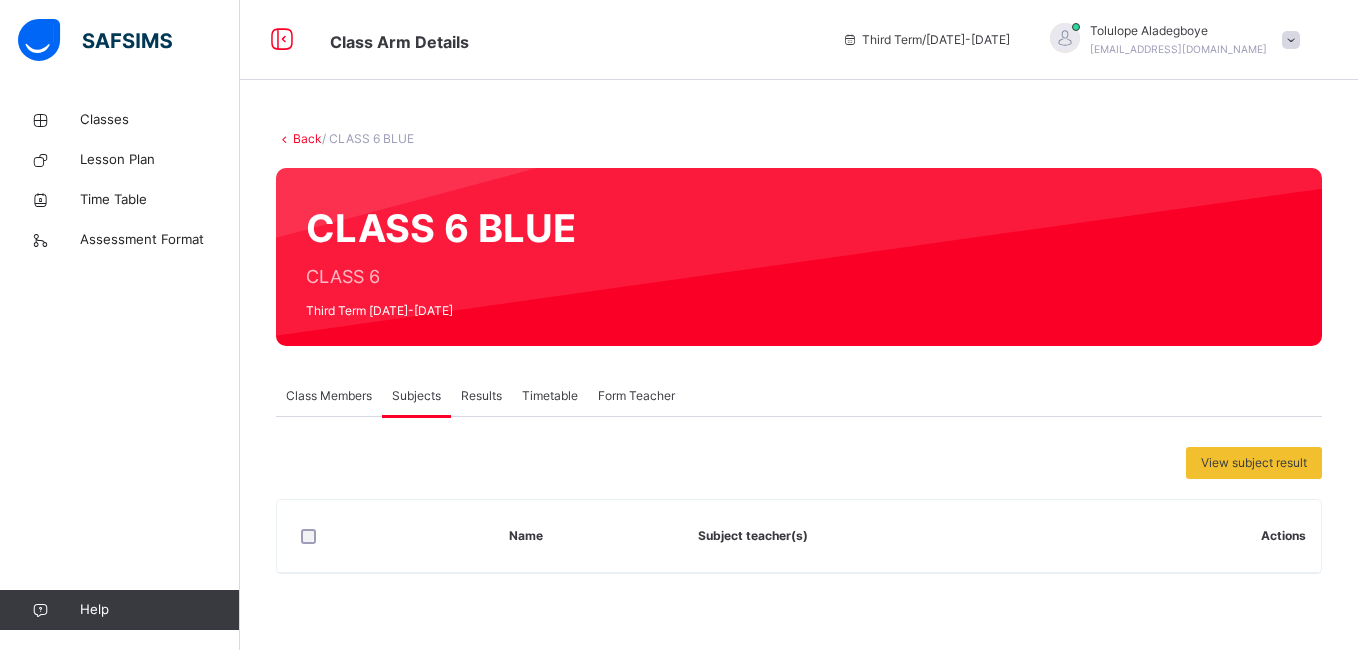 click on "Class Arm Details     Third Term  /  [DATE]-[DATE]   Tolulope   Aladegboye [EMAIL_ADDRESS][DOMAIN_NAME] Classes Lesson Plan Time Table Assessment Format   Help Onboarding Great job! You have finished setting up all essential configurations. Our wizard which has lots of in-built templates will continue to guide you through with the academic configurations. Academic Configuration Steps Continue × Idle Mode Due to inactivity you would be logged out to the system in the next   15mins , click the "Resume" button to keep working or the "Log me out" button to log out of the system. Log me out Resume Back  / CLASS 6 BLUE CLASS 6 BLUE CLASS 6 Third Term [DATE]-[DATE] Class Members Subjects Results Timetable Form Teacher Subjects More Options   0  Students in class Download Pdf Report Excel Report [GEOGRAPHIC_DATA] [GEOGRAPHIC_DATA]	 Date: [DATE] 10:49:14 pm Class Members Class:  CLASS 6 BLUE Total no. of Students:  0 Term:  Third Term Session:  [DATE]-[DATE] S/NO Admission No. Last Name First Name Other Name 1 33254" at bounding box center [679, 325] 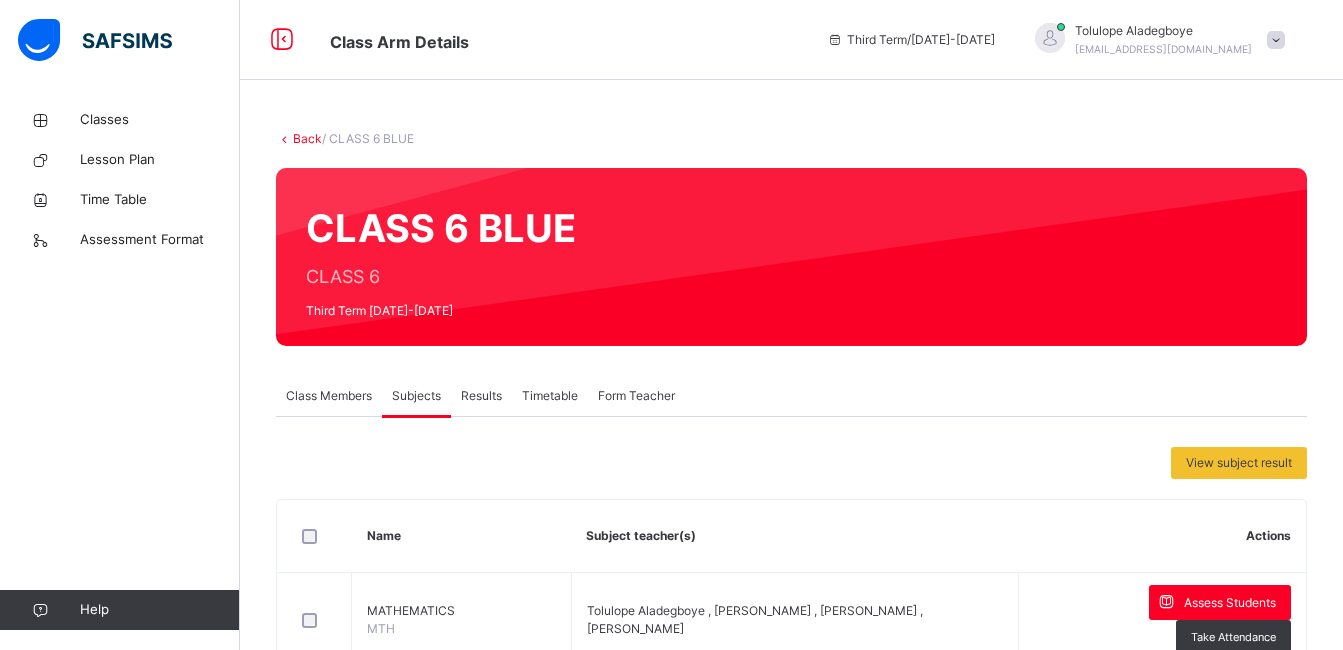 scroll, scrollTop: 568, scrollLeft: 0, axis: vertical 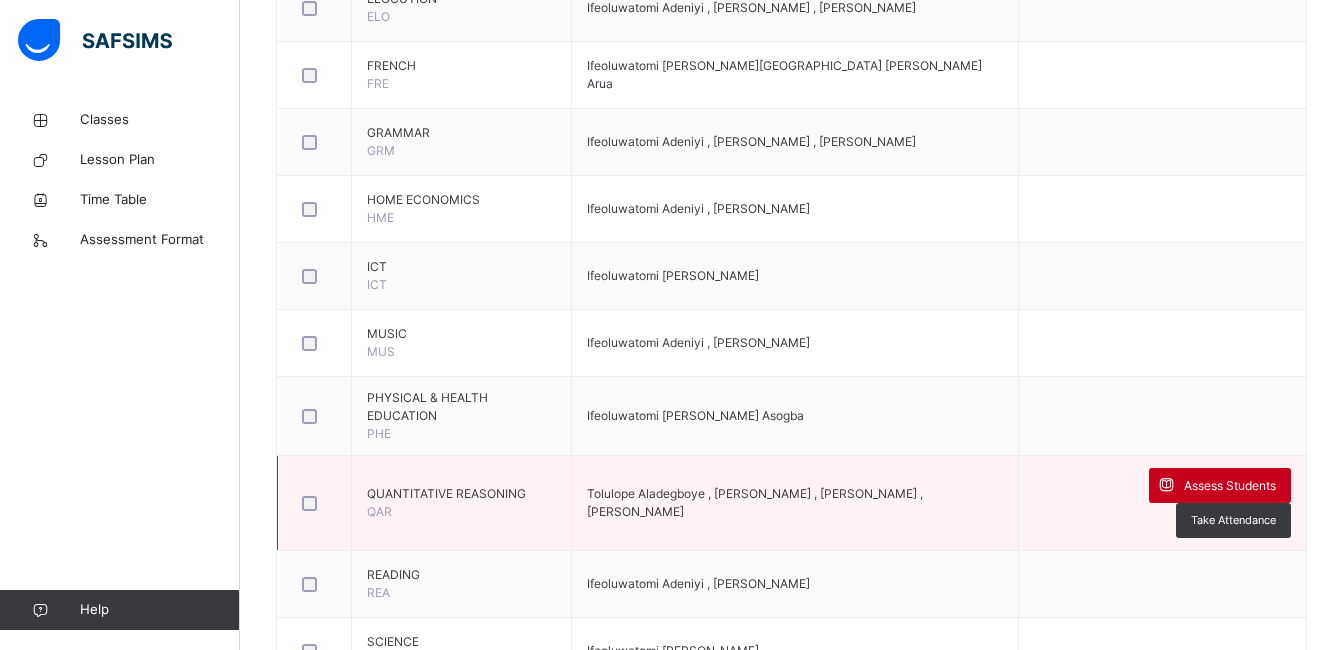 click on "Assess Students" at bounding box center (1220, 485) 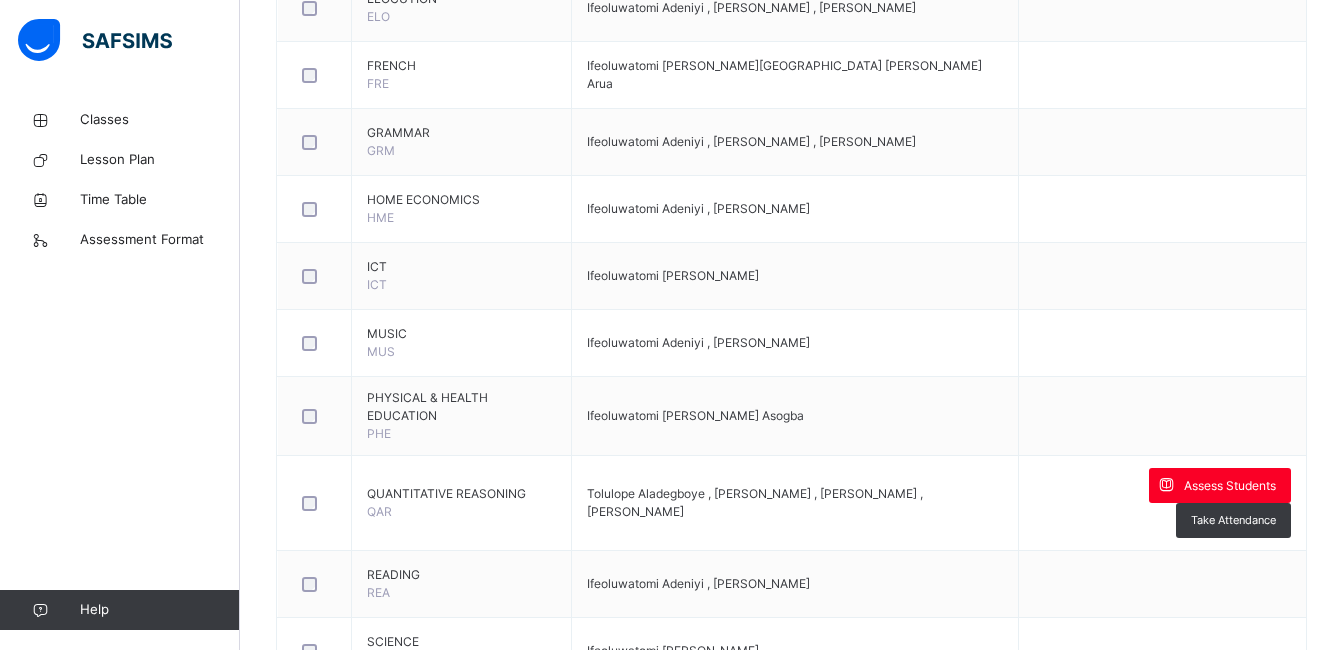 click at bounding box center (967, 1251) 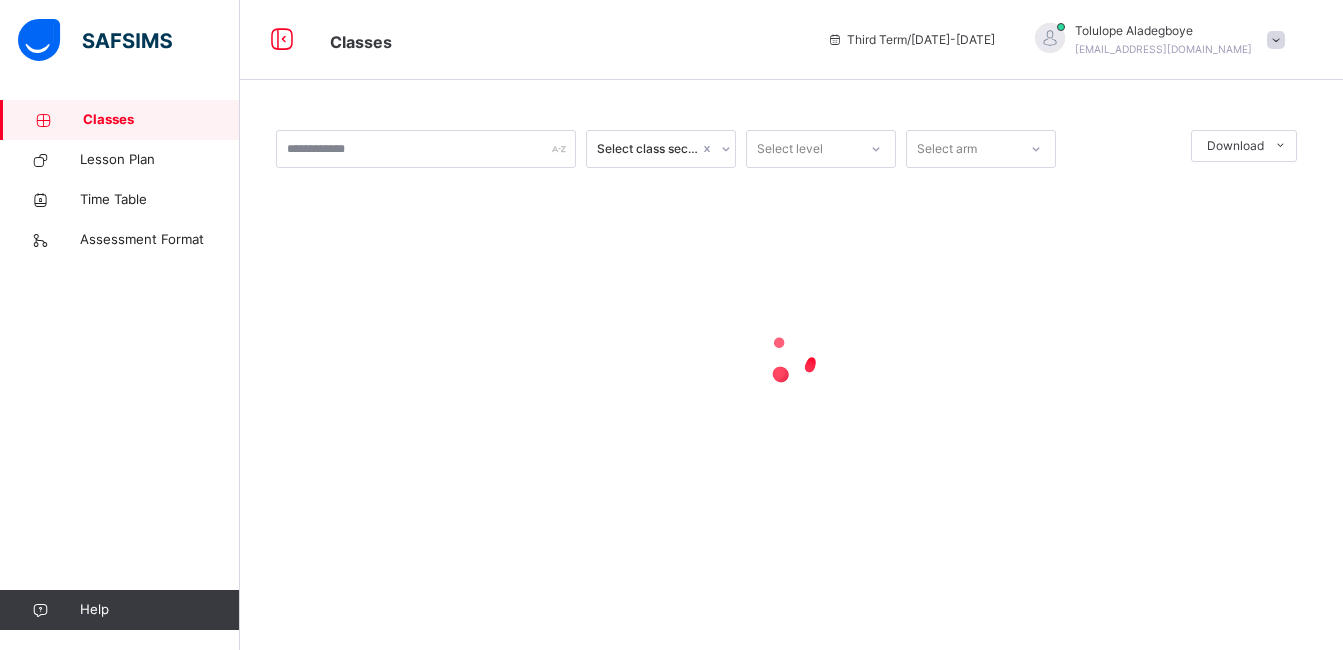 scroll, scrollTop: 0, scrollLeft: 0, axis: both 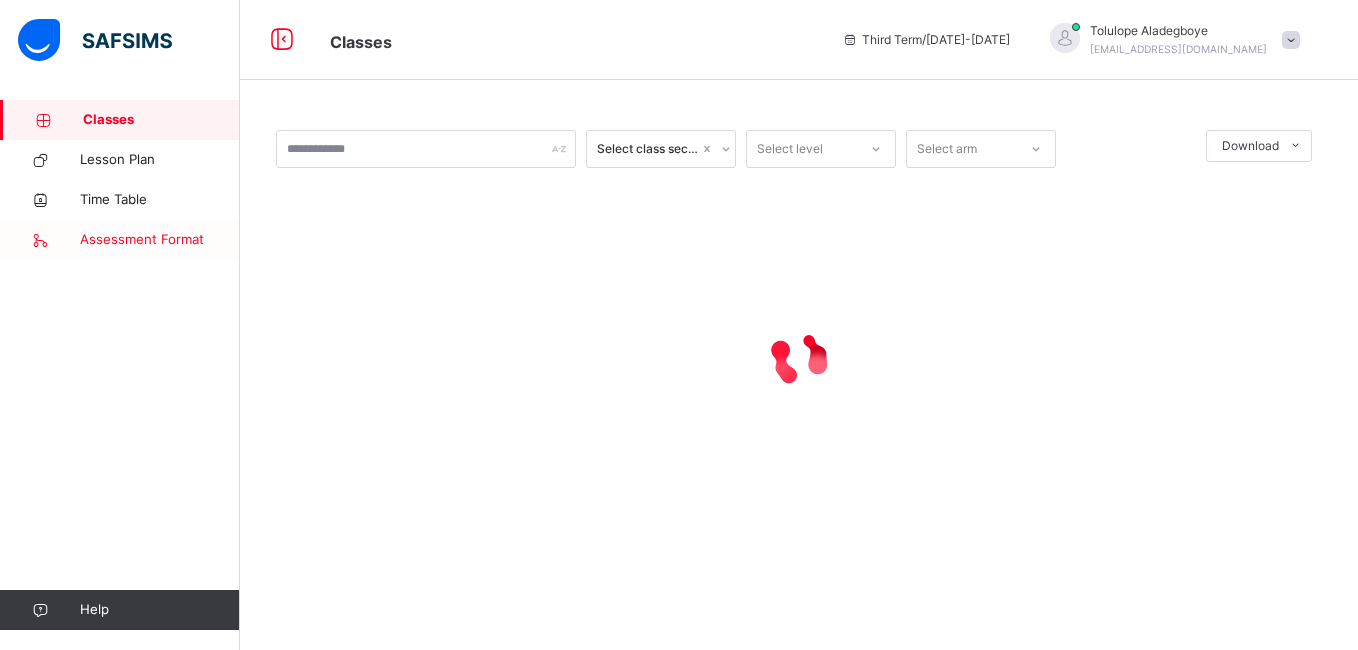 click on "Assessment Format" at bounding box center (160, 240) 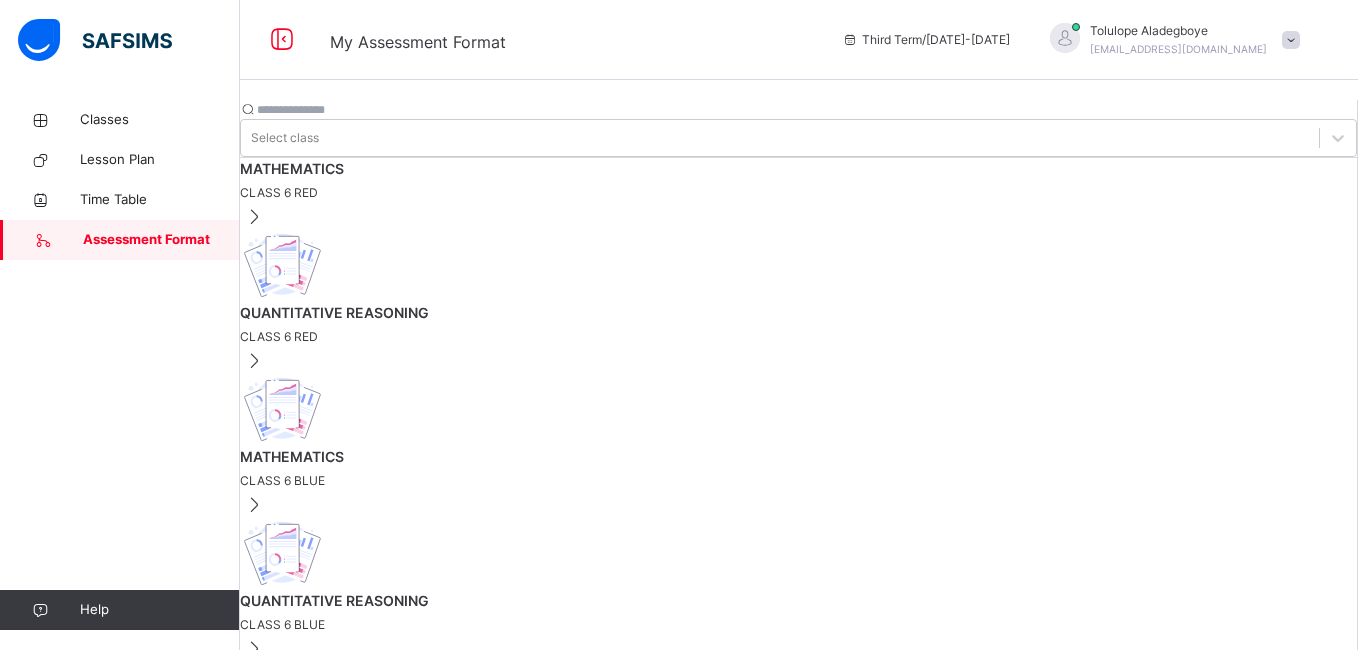 click on "QUANTITATIVE REASONING" at bounding box center [798, 600] 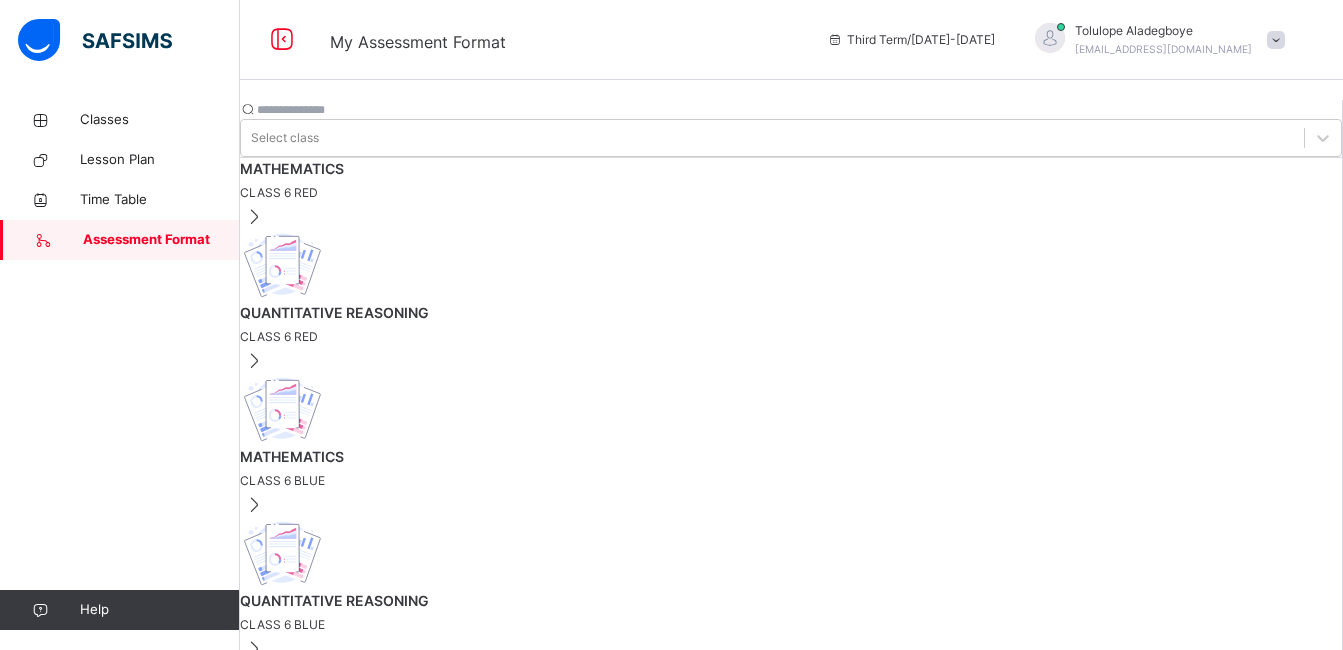 click on "EXAM   [ 50 %]" at bounding box center (362, 725) 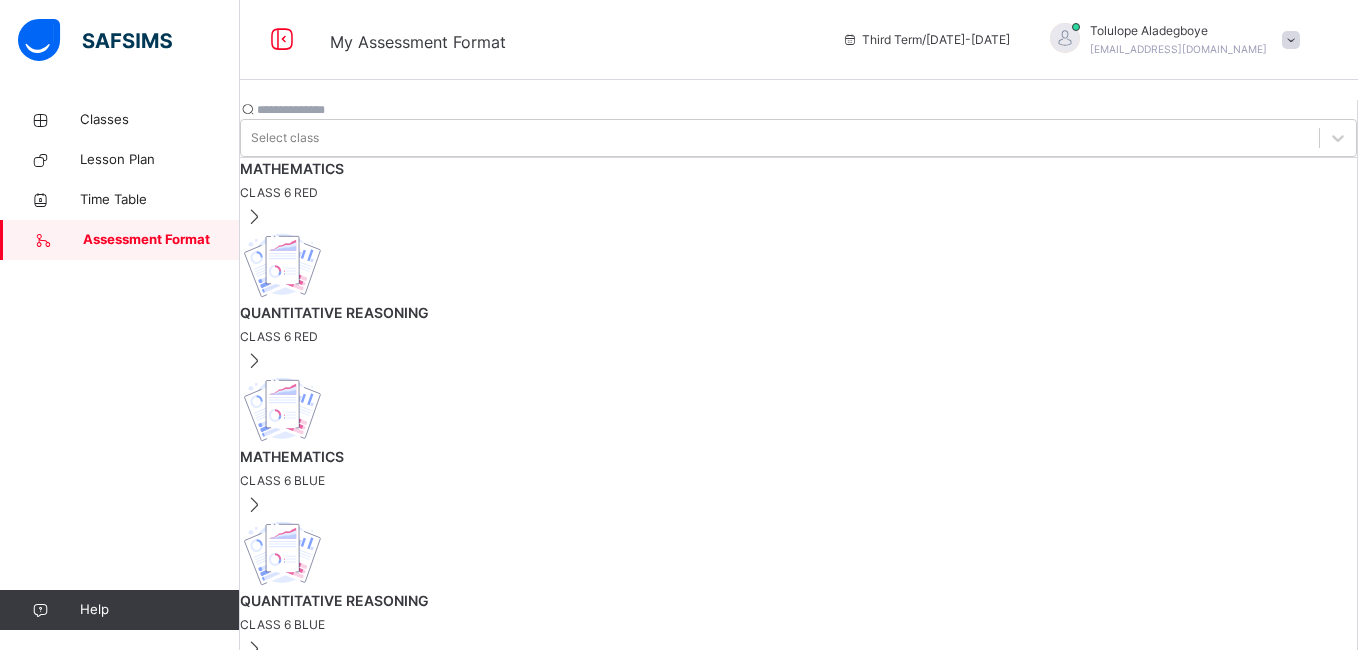 click on "[ 50 %]" at bounding box center [288, 724] 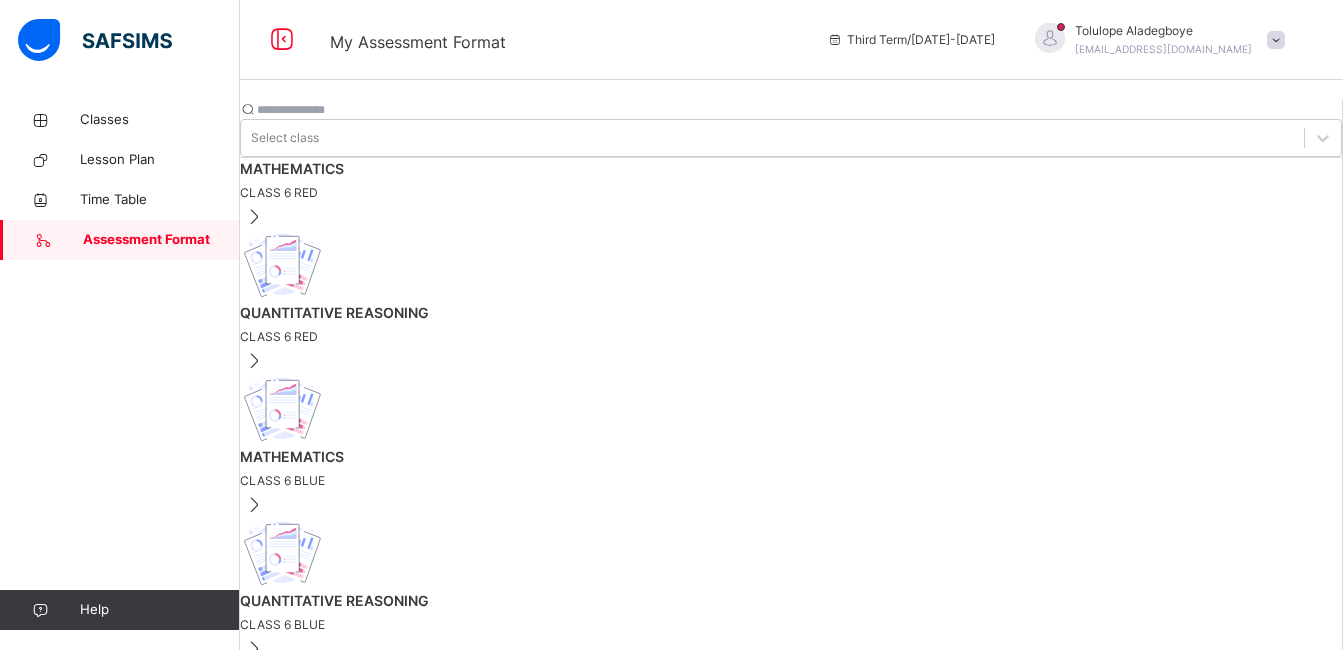 scroll, scrollTop: 7, scrollLeft: 0, axis: vertical 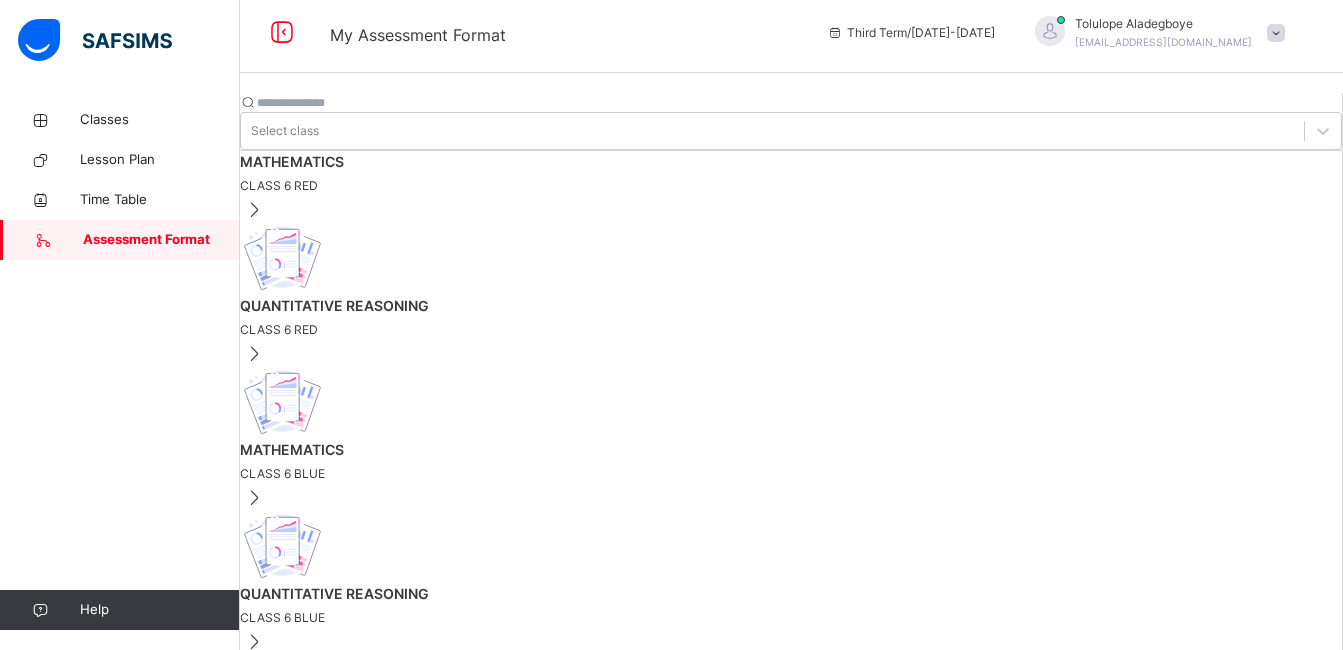 drag, startPoint x: 1342, startPoint y: 337, endPoint x: 1335, endPoint y: 248, distance: 89.27486 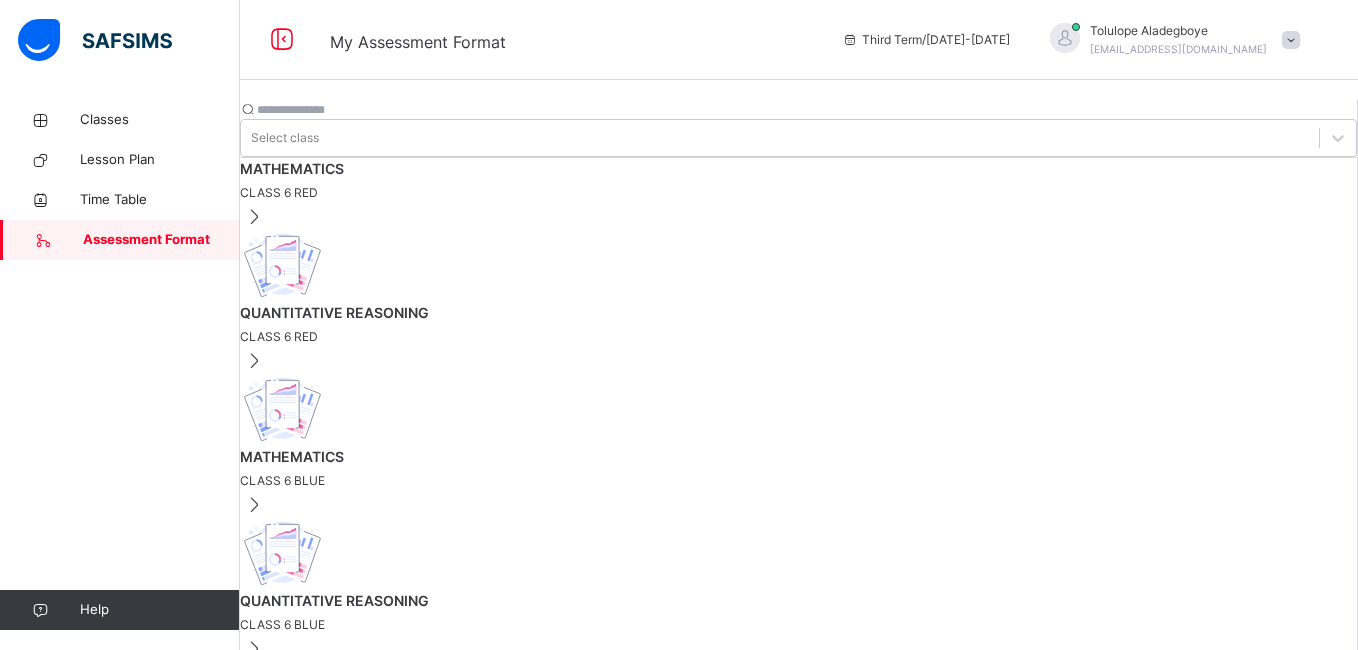 click on "50" at bounding box center [325, 1443] 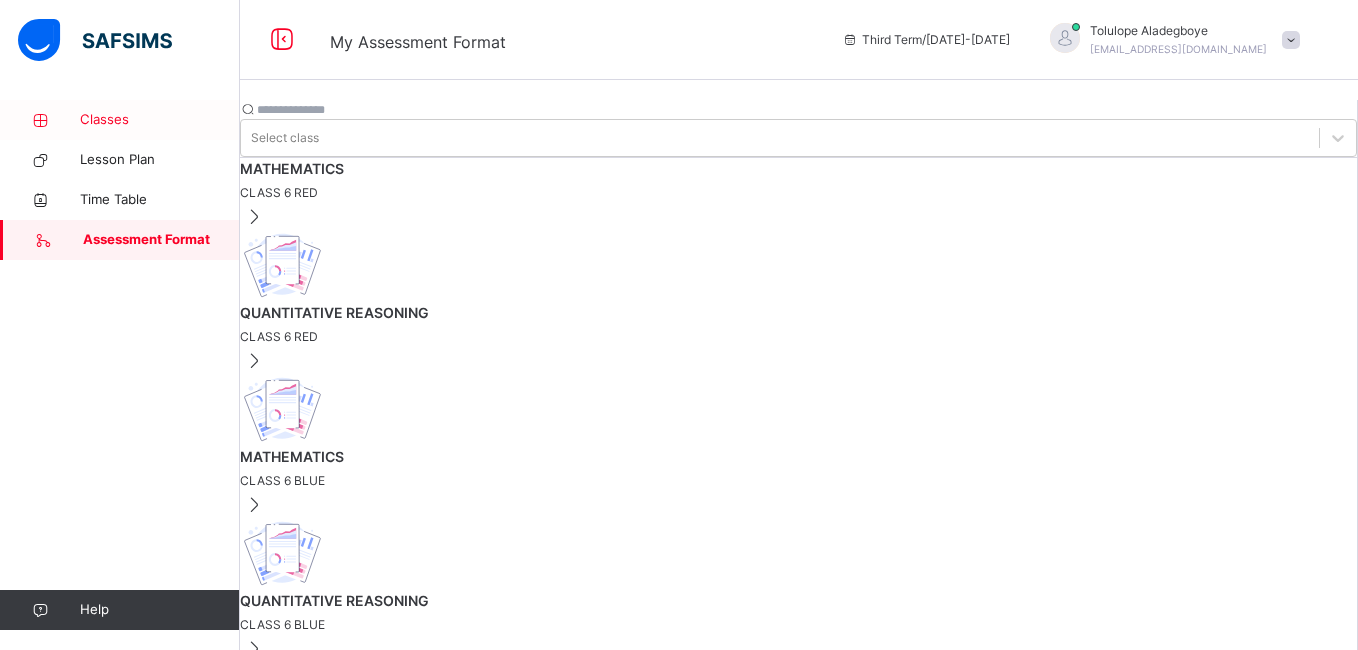 click on "Classes" at bounding box center [160, 120] 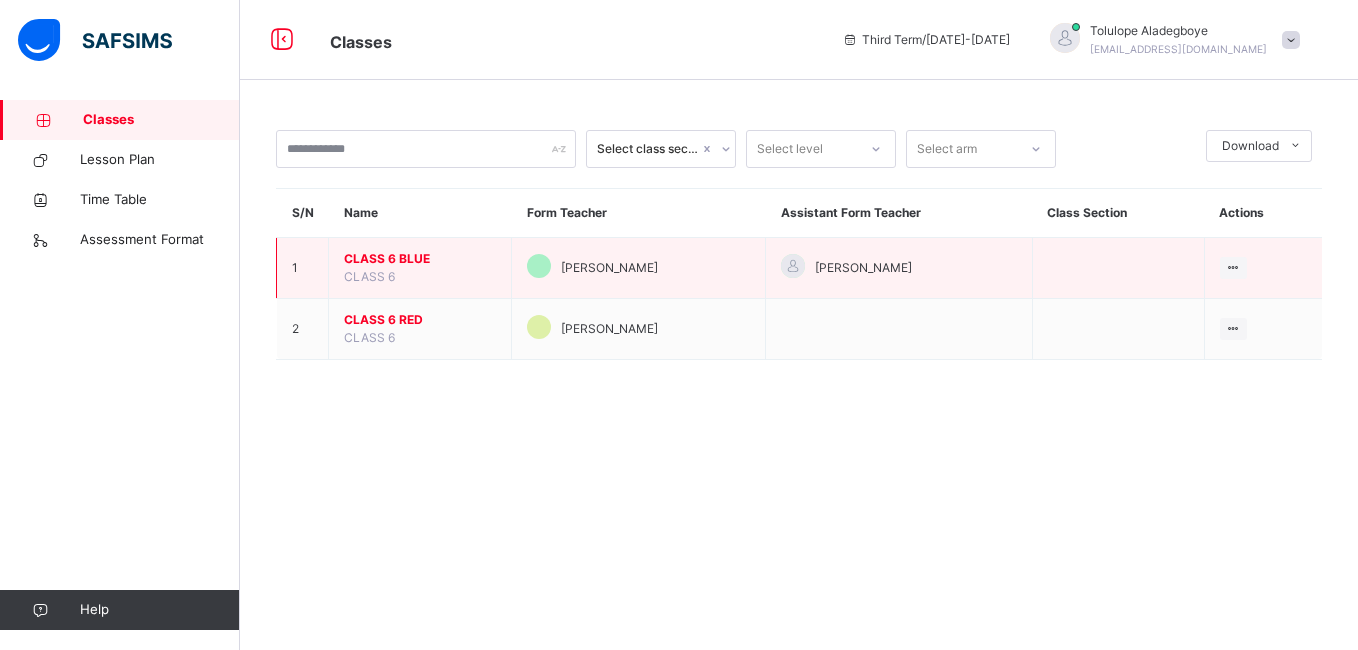 click on "CLASS 6   BLUE" at bounding box center [420, 259] 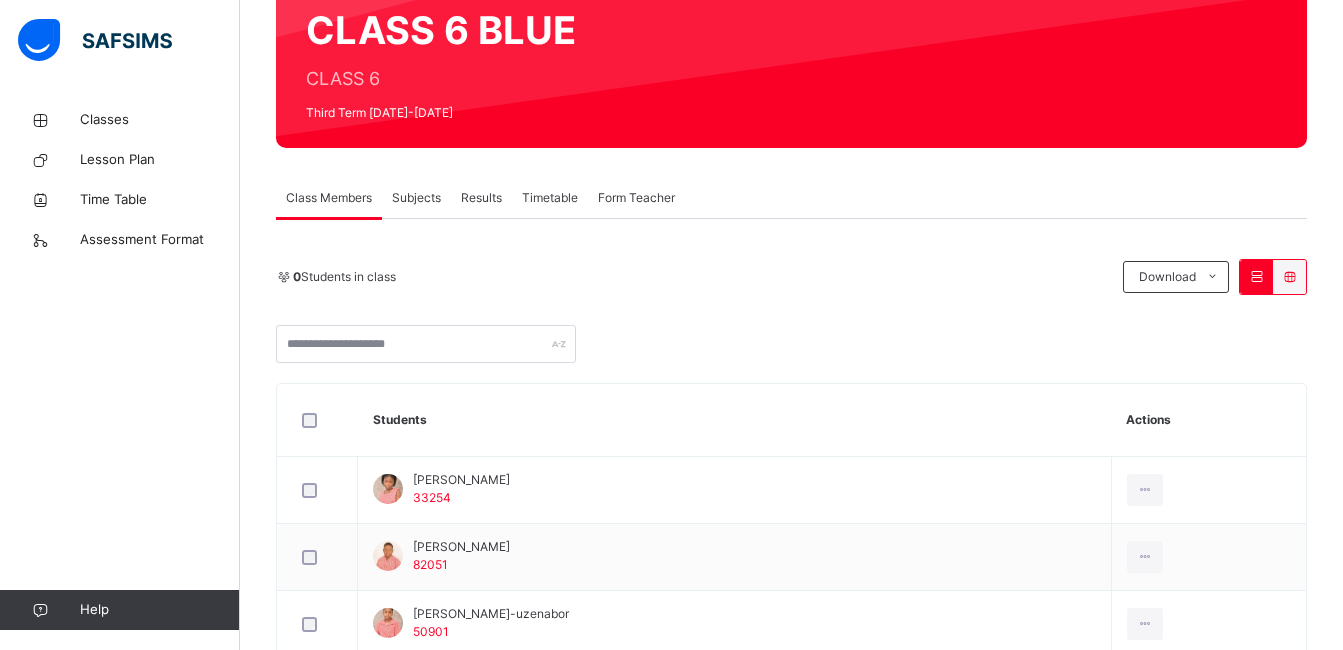scroll, scrollTop: 0, scrollLeft: 0, axis: both 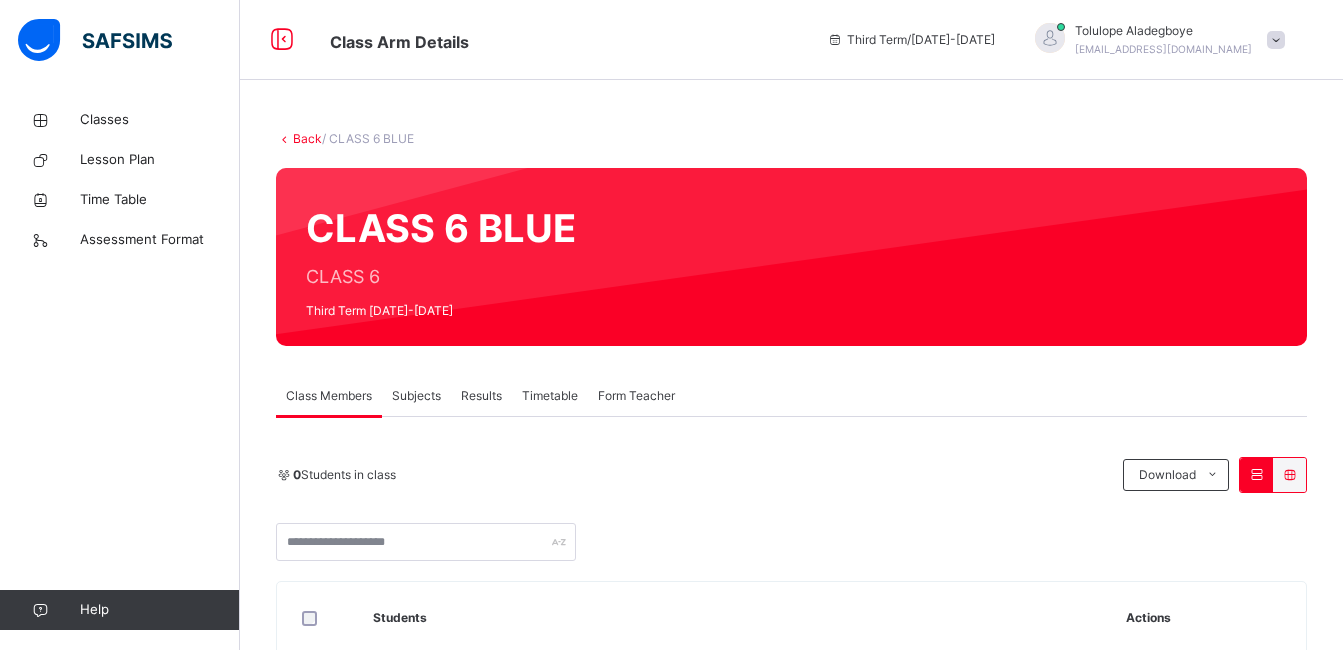 click on "Subjects" at bounding box center (416, 396) 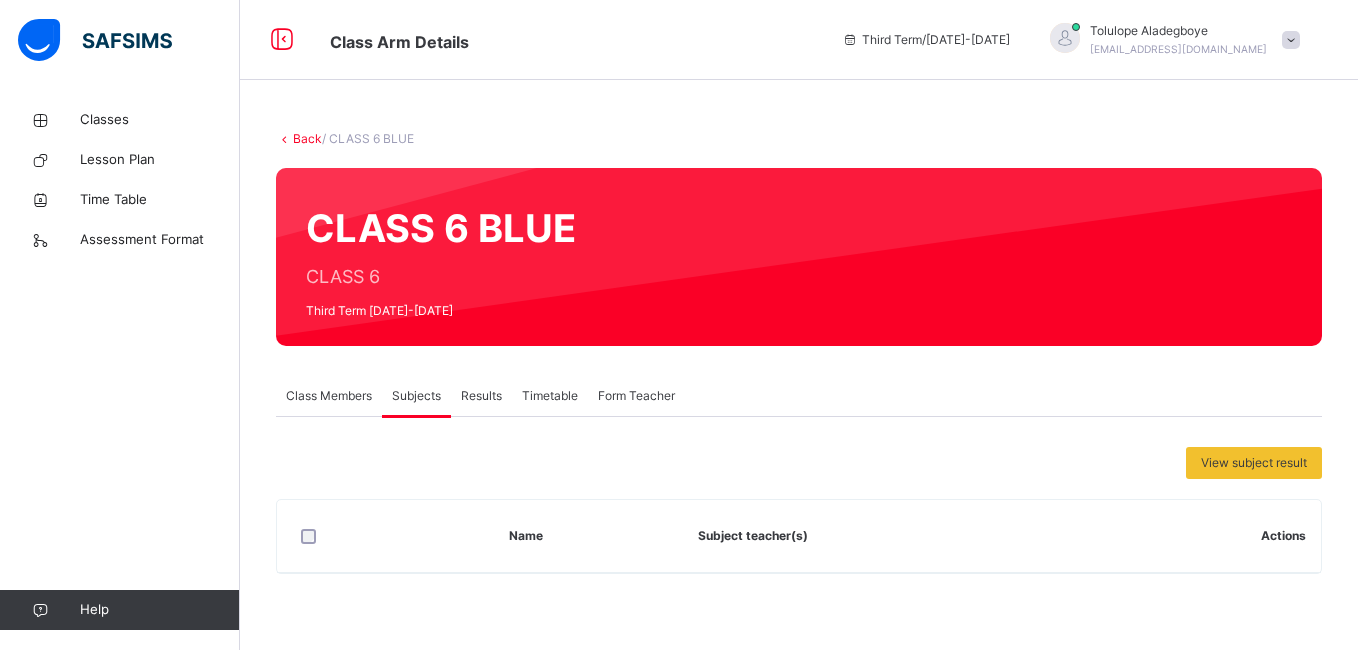 click on "Back  / CLASS 6 BLUE CLASS 6 BLUE CLASS 6 Third Term [DATE]-[DATE] Class Members Subjects Results Timetable Form Teacher Subjects More Options   0  Students in class Download Pdf Report Excel Report [GEOGRAPHIC_DATA] [GEOGRAPHIC_DATA]	 Date: [DATE] 10:56:40 pm Class Members Class:  CLASS 6 BLUE Total no. of Students:  0 Term:  Third Term Session:  [DATE]-[DATE] S/NO Admission No. Last Name First Name Other Name 1 33254 [PERSON_NAME] 2 82051 [PERSON_NAME] 3 50901 Ehis-Uzenabor Ehizojie 4 33114 Otuekong Ekikereobong 5 110071 Adukonu Eyram 6 50941 Adenuga Fimifoluwa 7 CST08738 [PERSON_NAME] 8 33054 Labesa [GEOGRAPHIC_DATA] 9 155461 Shonibare Modebareoluwa Iyanuoluwa 10 73441 [PERSON_NAME] [GEOGRAPHIC_DATA] 11 32994 [PERSON_NAME] Oluwatomisin 12 33354 [PERSON_NAME] 13 33334 [PERSON_NAME] 14 55101 [PERSON_NAME] 15 41301 [PERSON_NAME] 16 55091 Magoro [PERSON_NAME] Students Actions [PERSON_NAME] 33254 [PERSON_NAME] 82051 Ehizojie  Ehis-uzenabor 50901 Ekikereobong  Otuekong 33114 Eyram  Adukonu 110071 Fimifoluwa  Adenuga 50941 CST08738 33054" at bounding box center (799, 362) 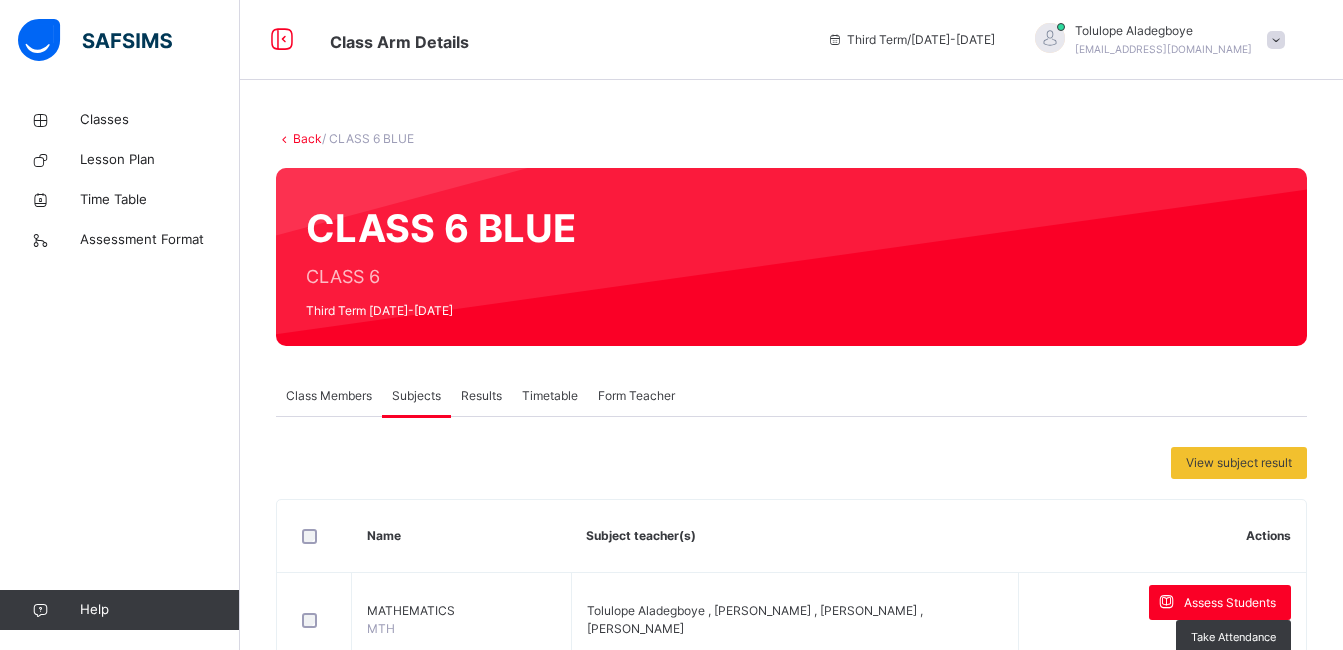 drag, startPoint x: 1302, startPoint y: 37, endPoint x: 900, endPoint y: 103, distance: 407.3819 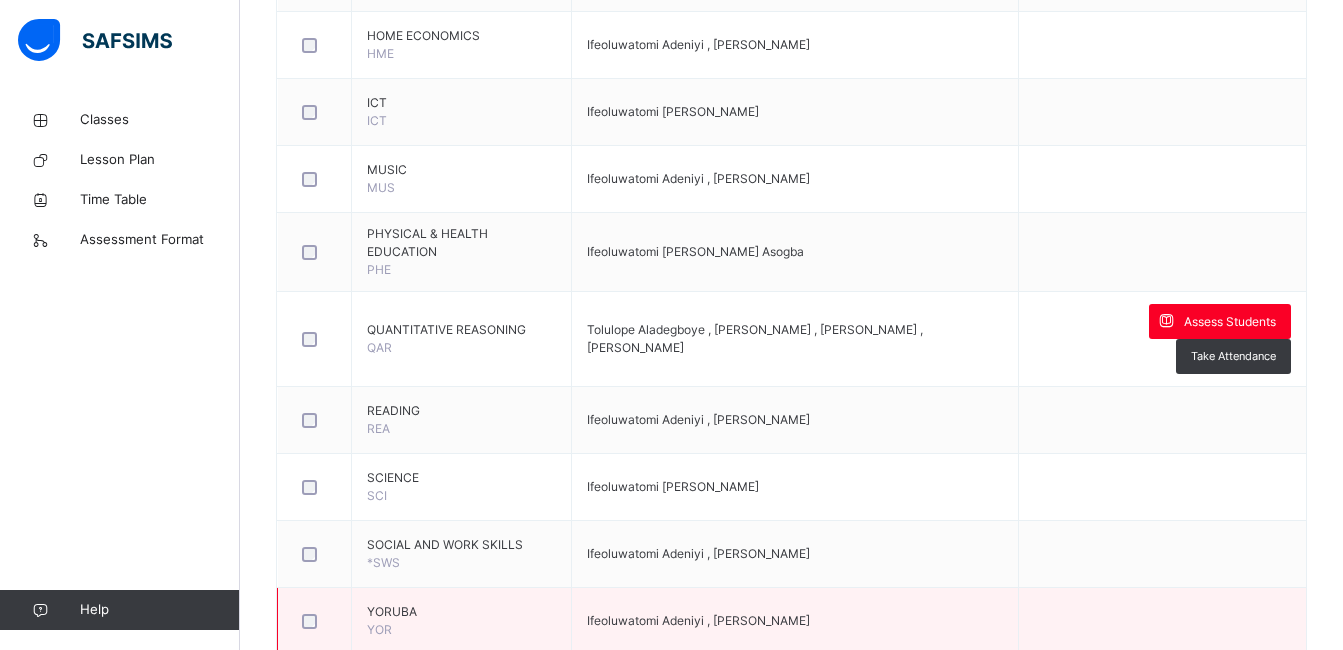 scroll, scrollTop: 1294, scrollLeft: 0, axis: vertical 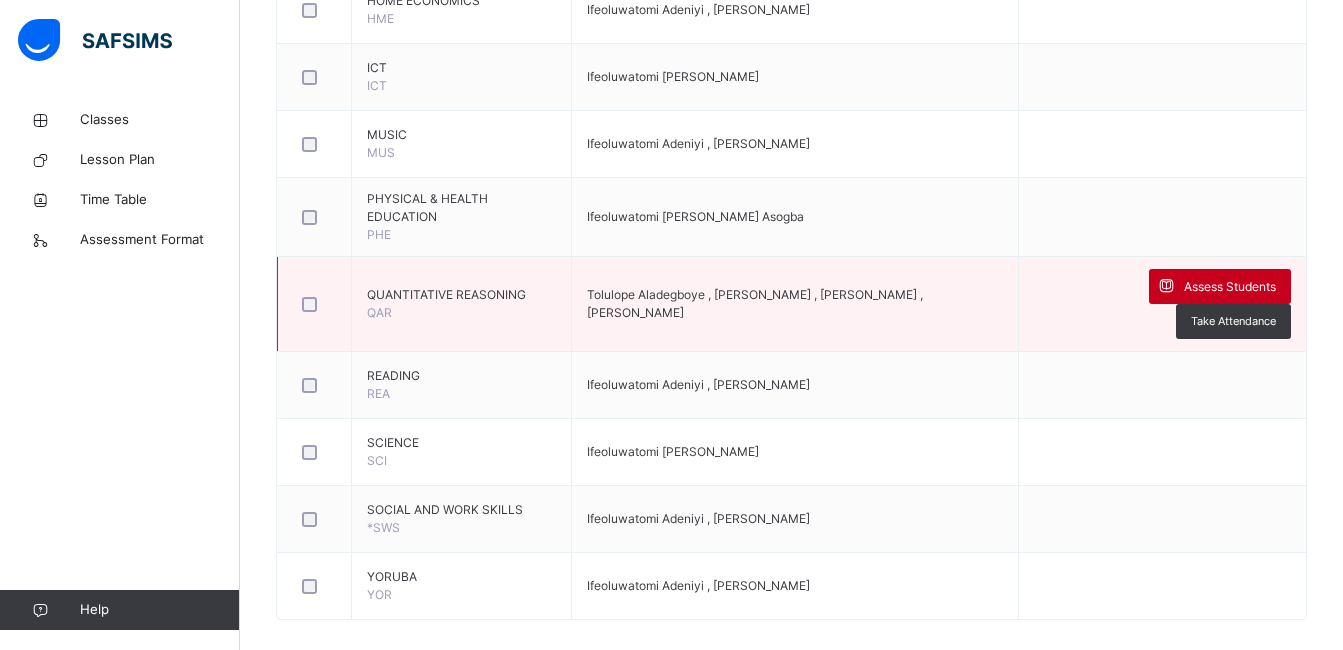 click on "Assess Students" at bounding box center (1230, 287) 